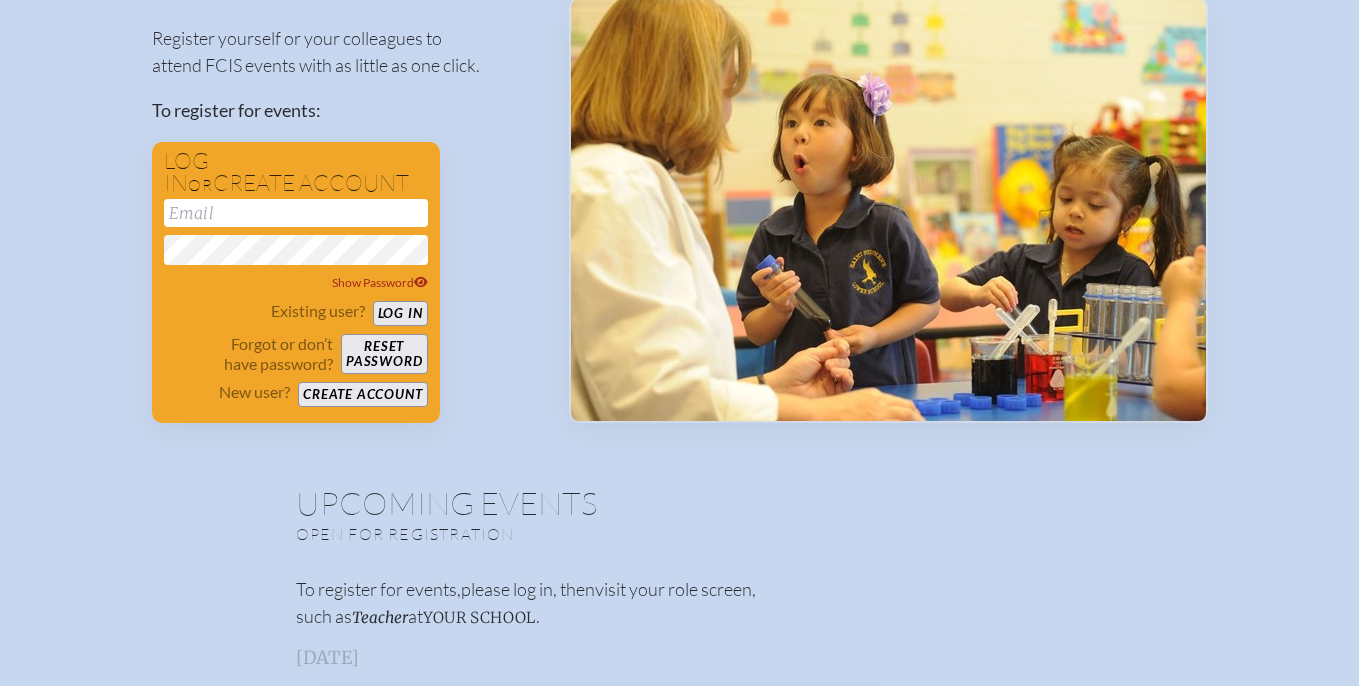 scroll, scrollTop: 226, scrollLeft: 0, axis: vertical 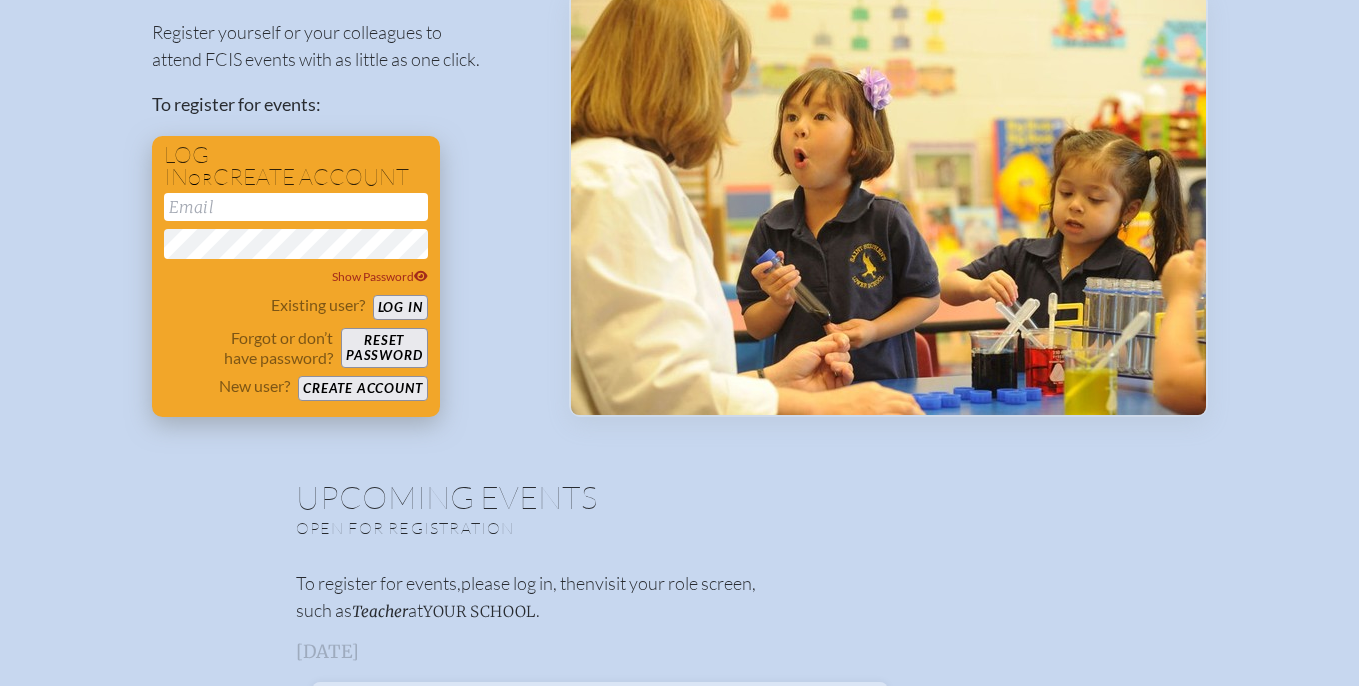 click on "Create account" at bounding box center (362, 388) 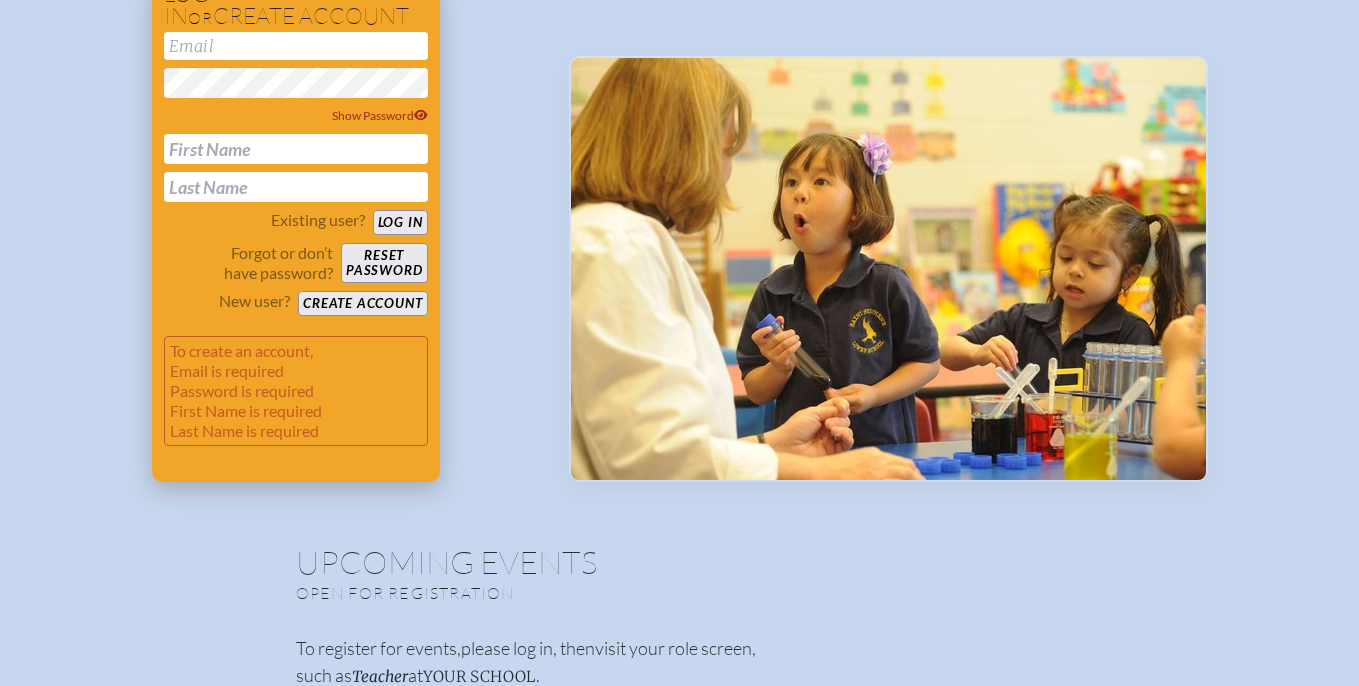 scroll, scrollTop: 375, scrollLeft: 0, axis: vertical 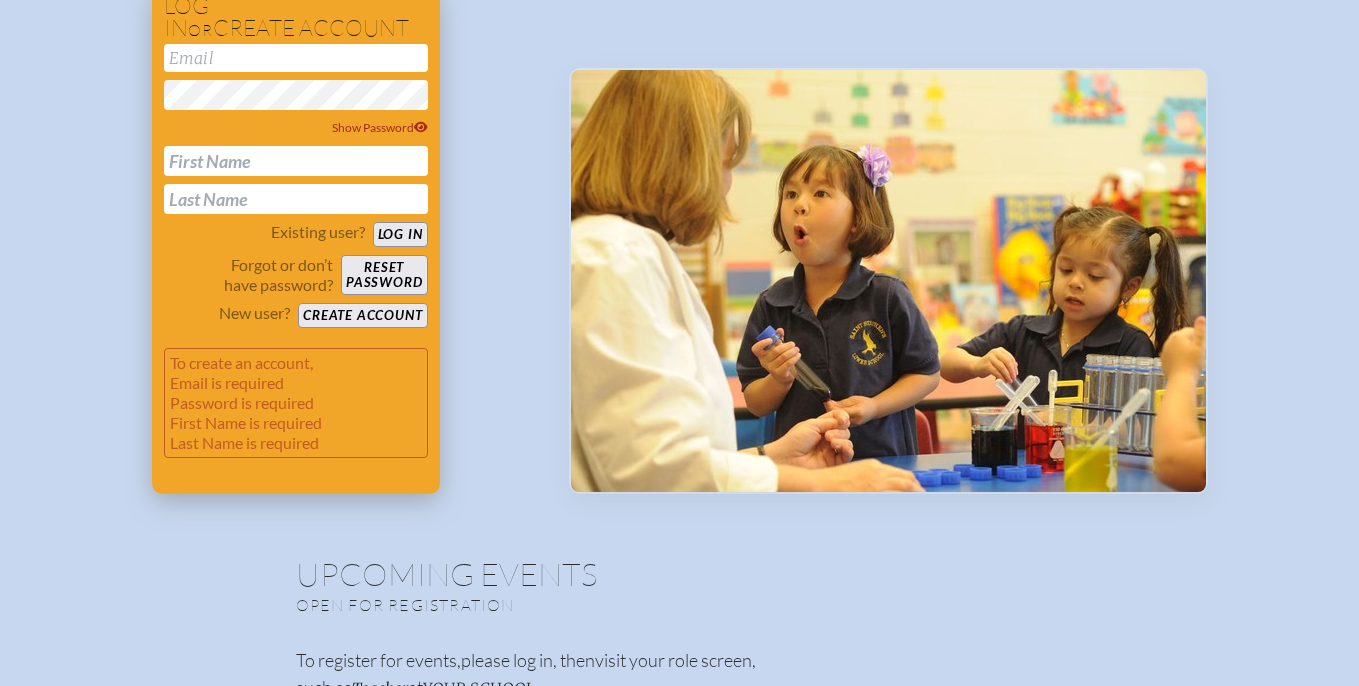 click at bounding box center (296, 161) 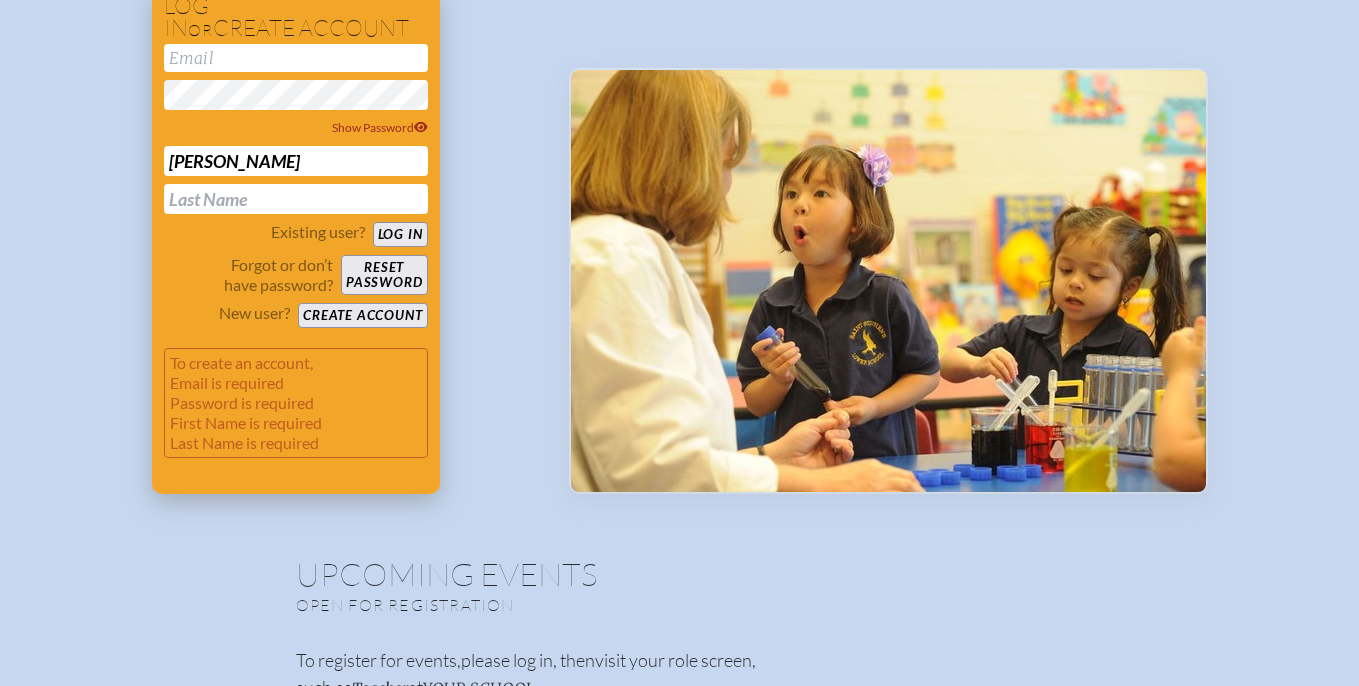 type on "SMILNE919@GMAIL.COM" 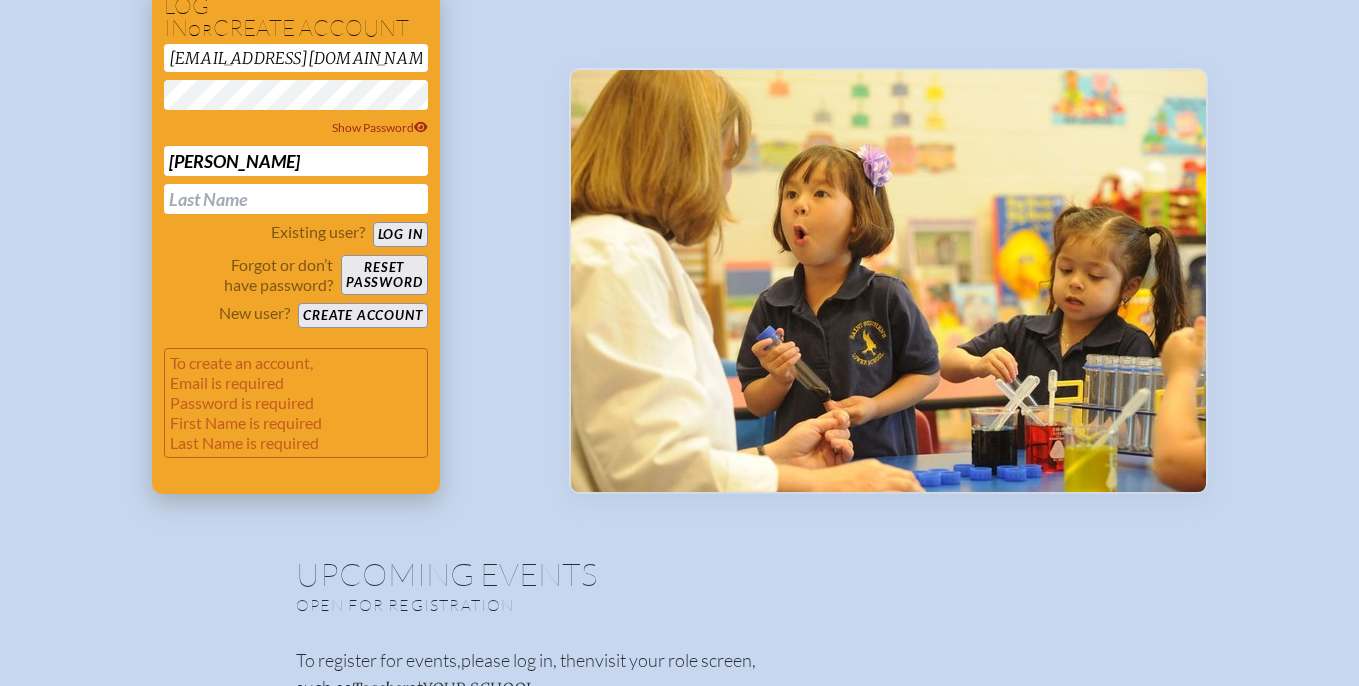 type on "Milne" 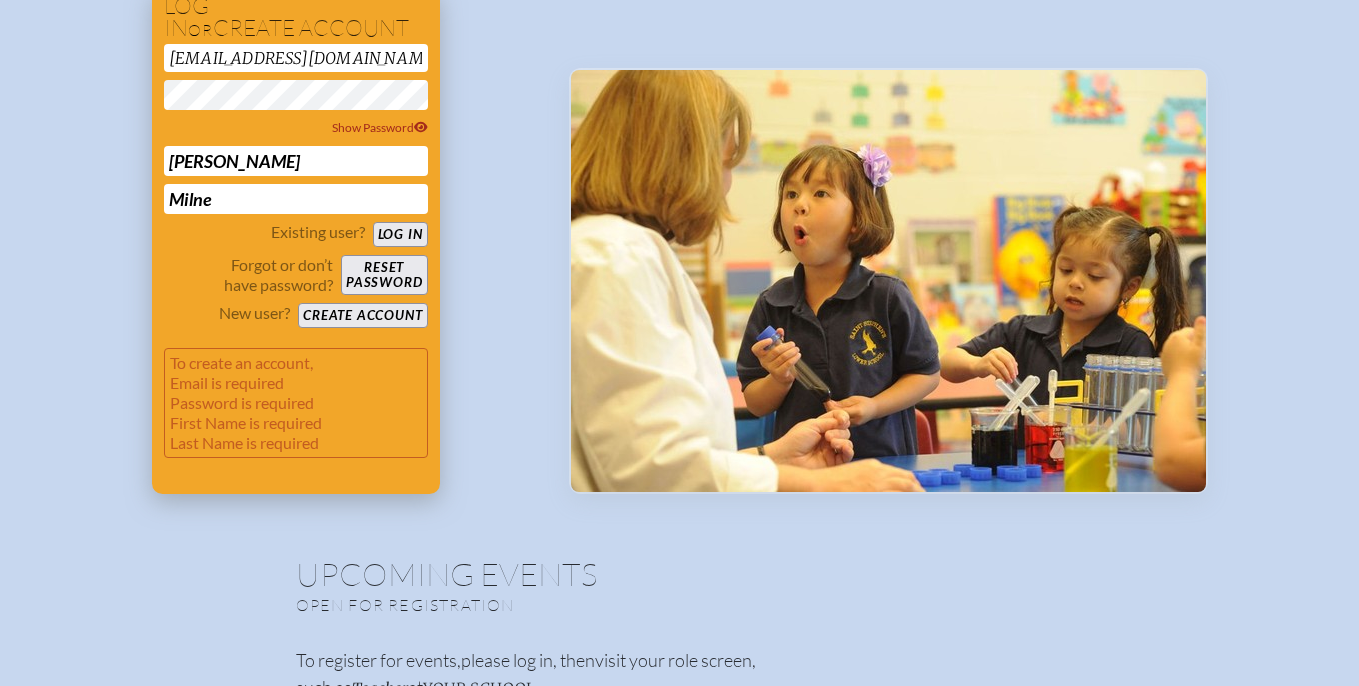 click on "Create account" at bounding box center [362, 315] 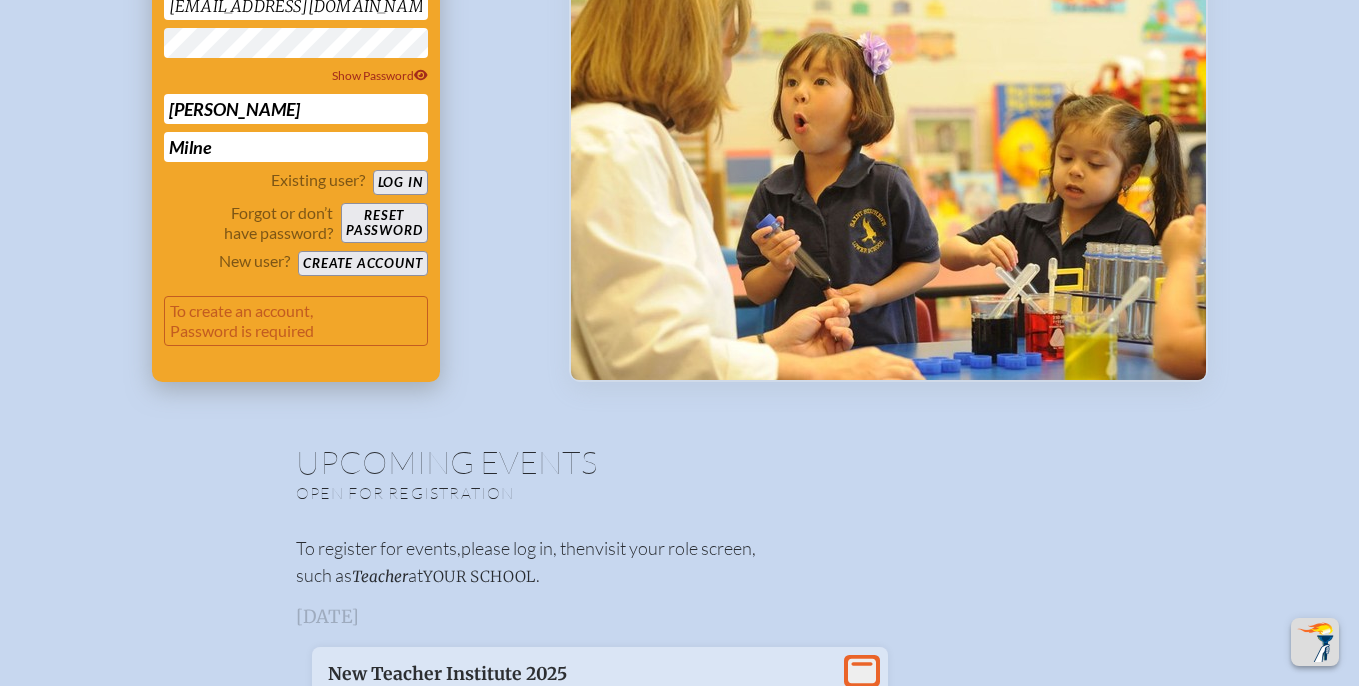 scroll, scrollTop: 364, scrollLeft: 0, axis: vertical 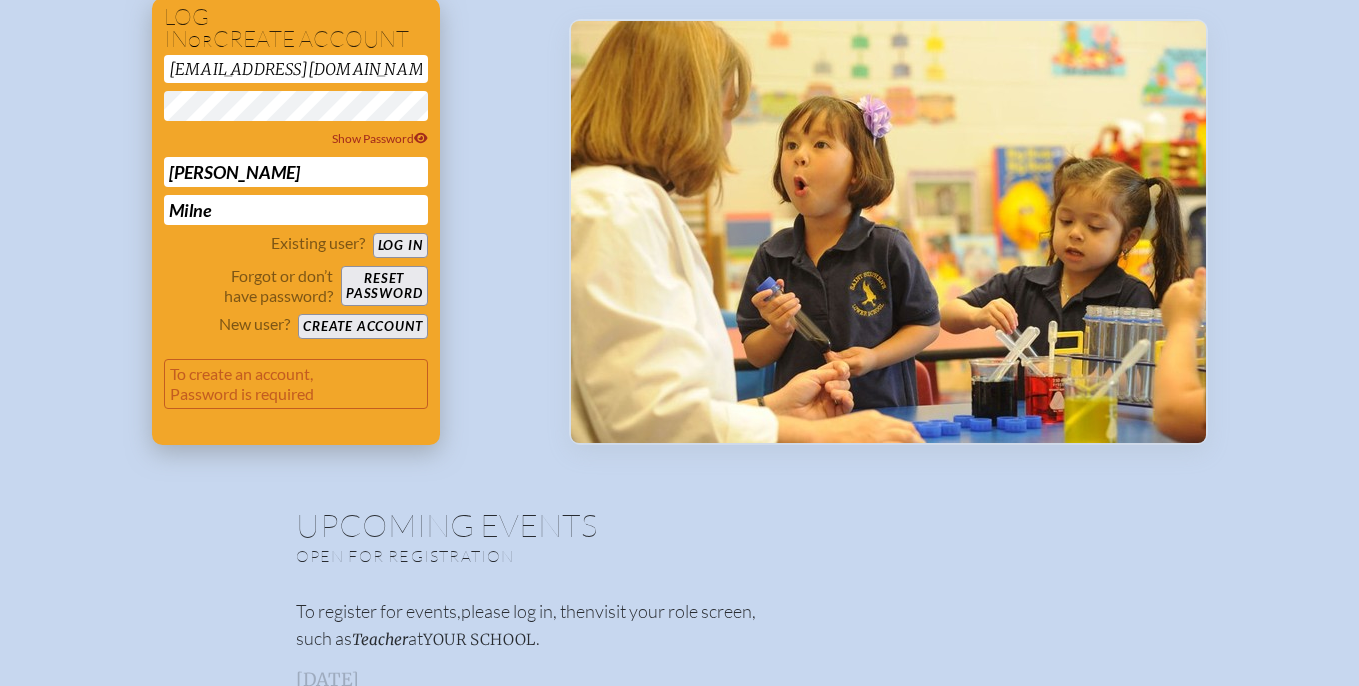 click on "Log in" at bounding box center [400, 245] 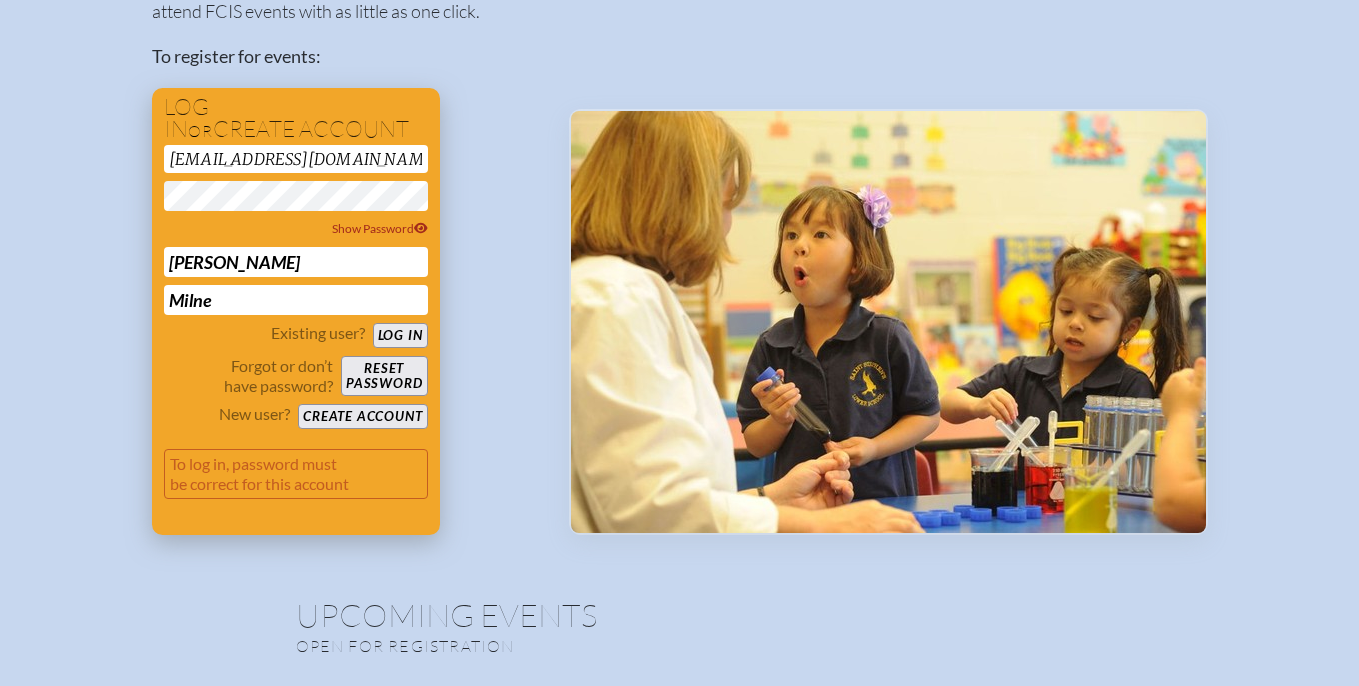 scroll, scrollTop: 364, scrollLeft: 0, axis: vertical 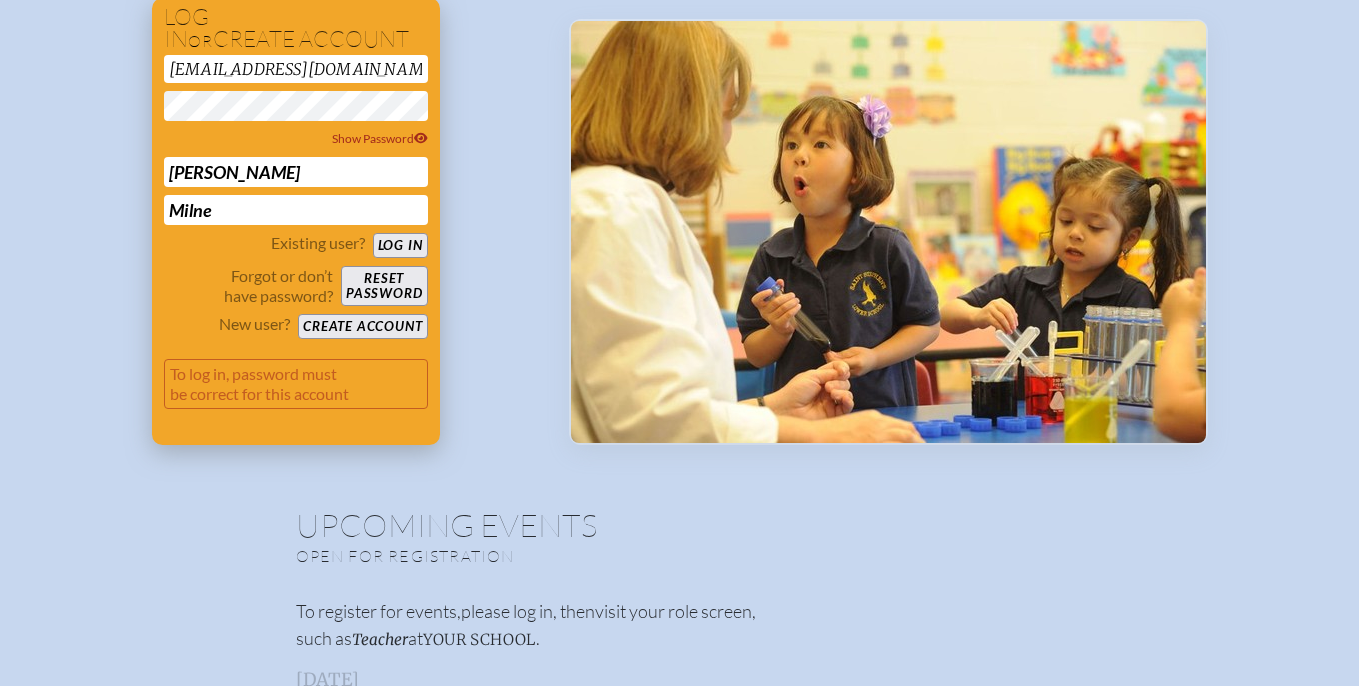 click on "SMILNE919@GMAIL.COM" at bounding box center (296, 69) 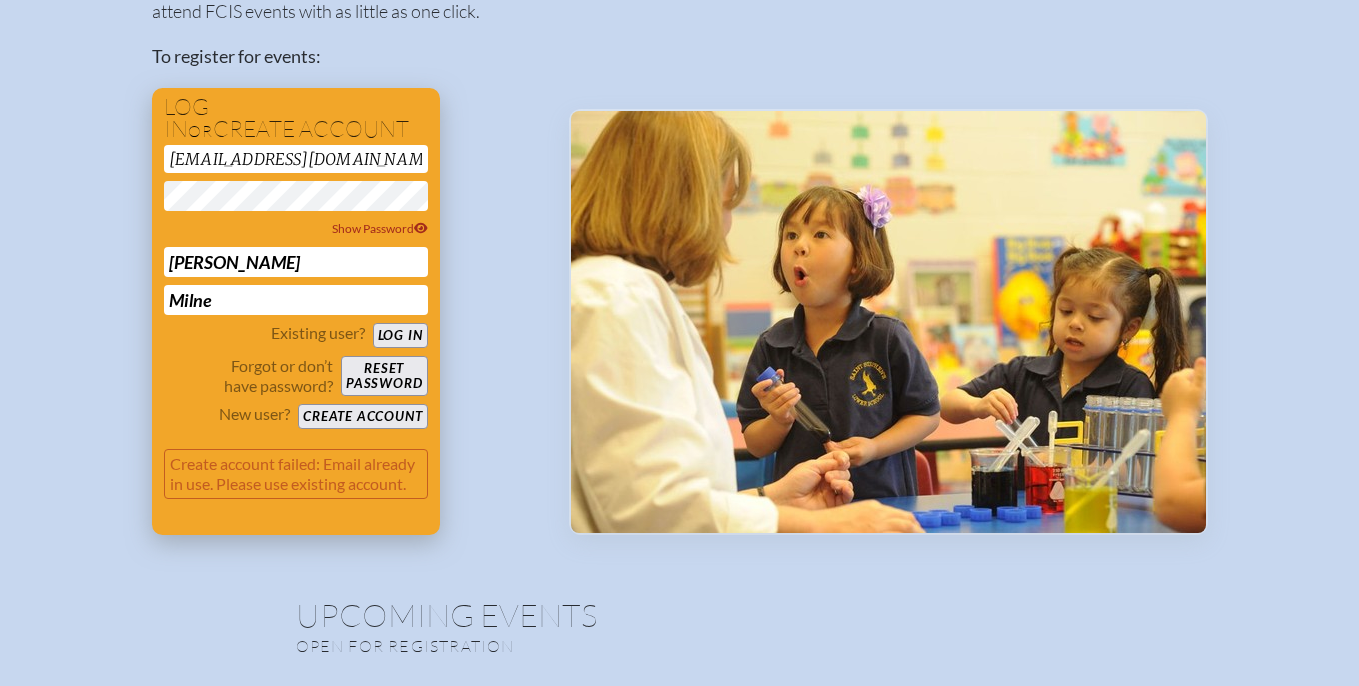 scroll, scrollTop: 364, scrollLeft: 0, axis: vertical 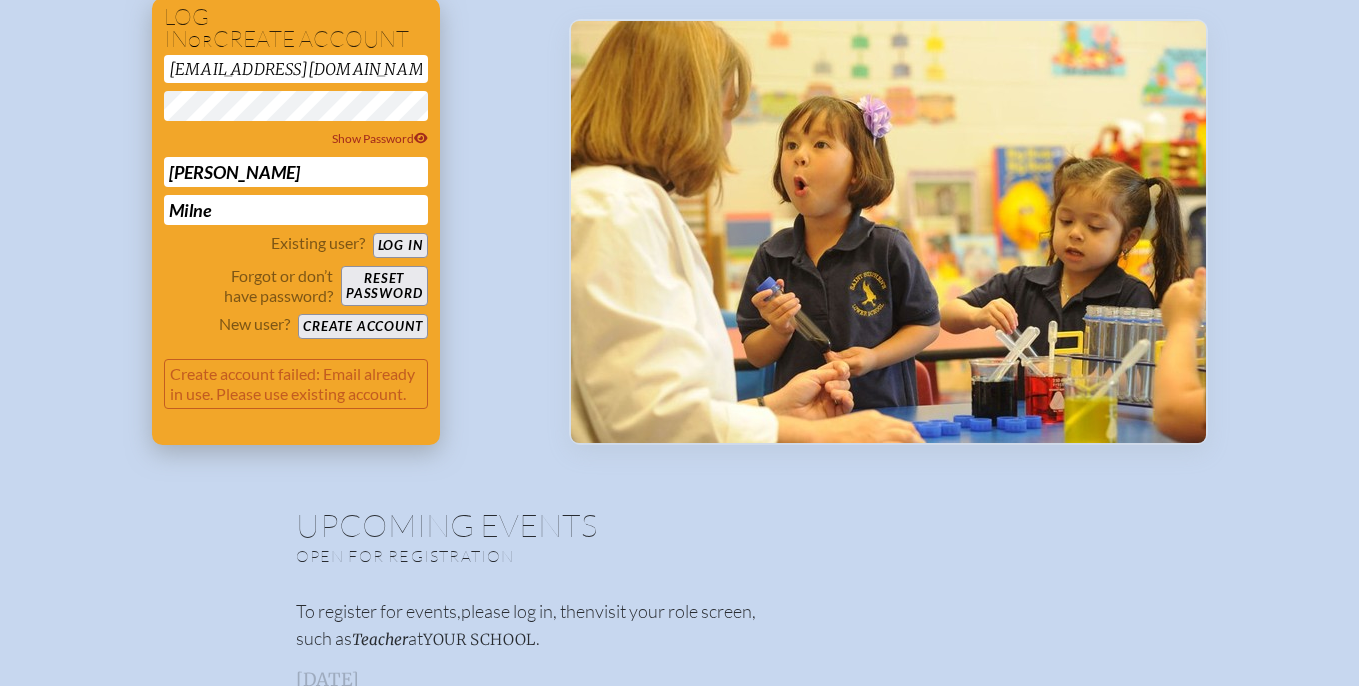 click on "Log in" at bounding box center [400, 245] 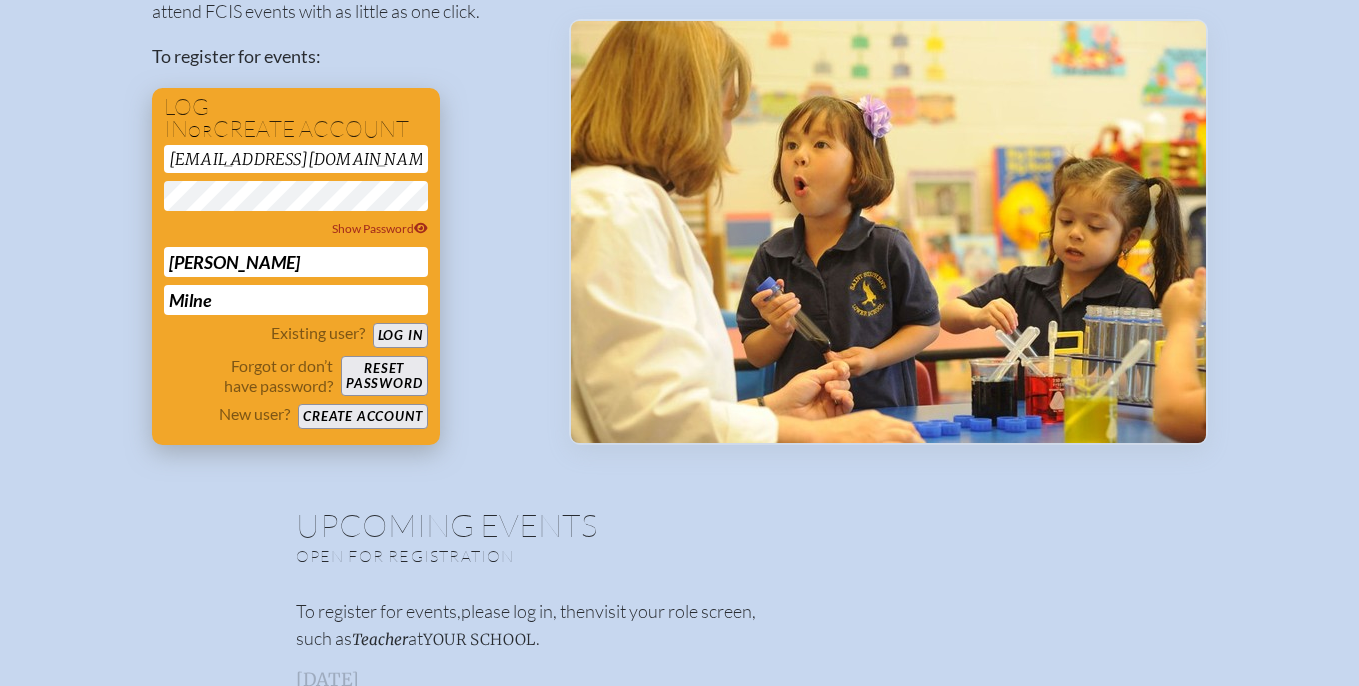 scroll, scrollTop: 364, scrollLeft: 0, axis: vertical 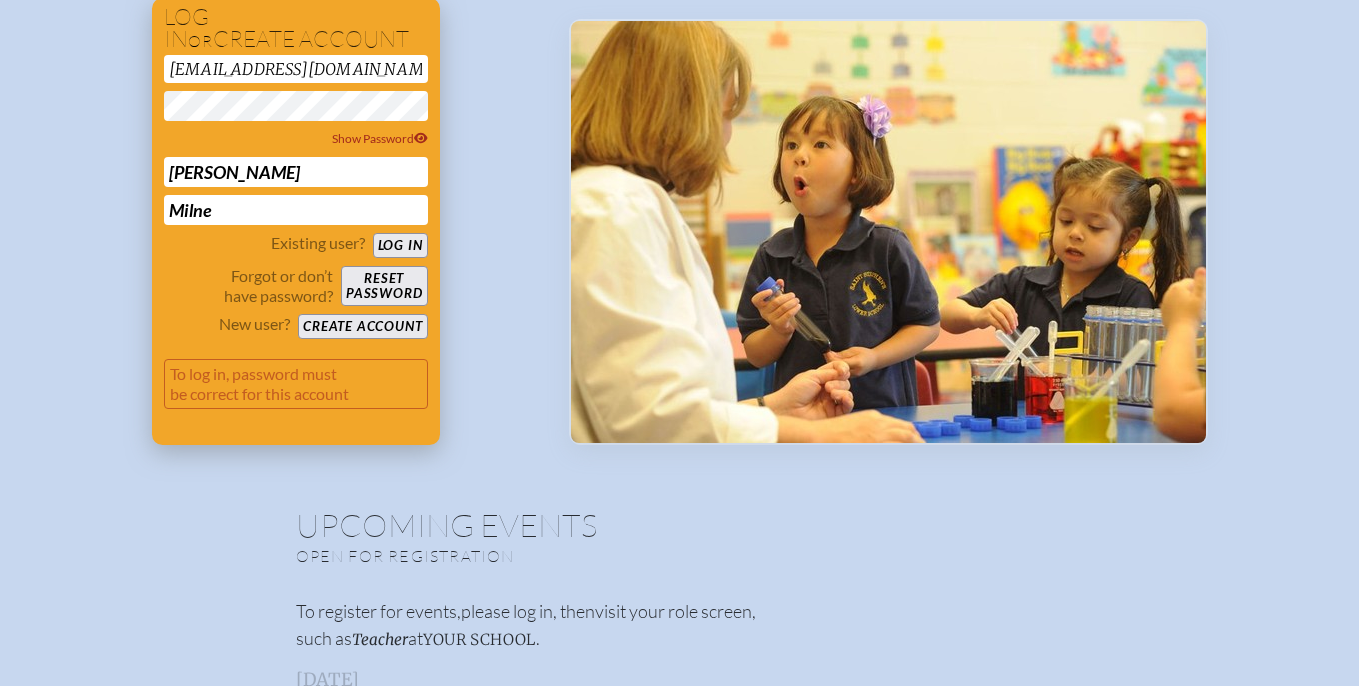 click on "Log in" at bounding box center [400, 245] 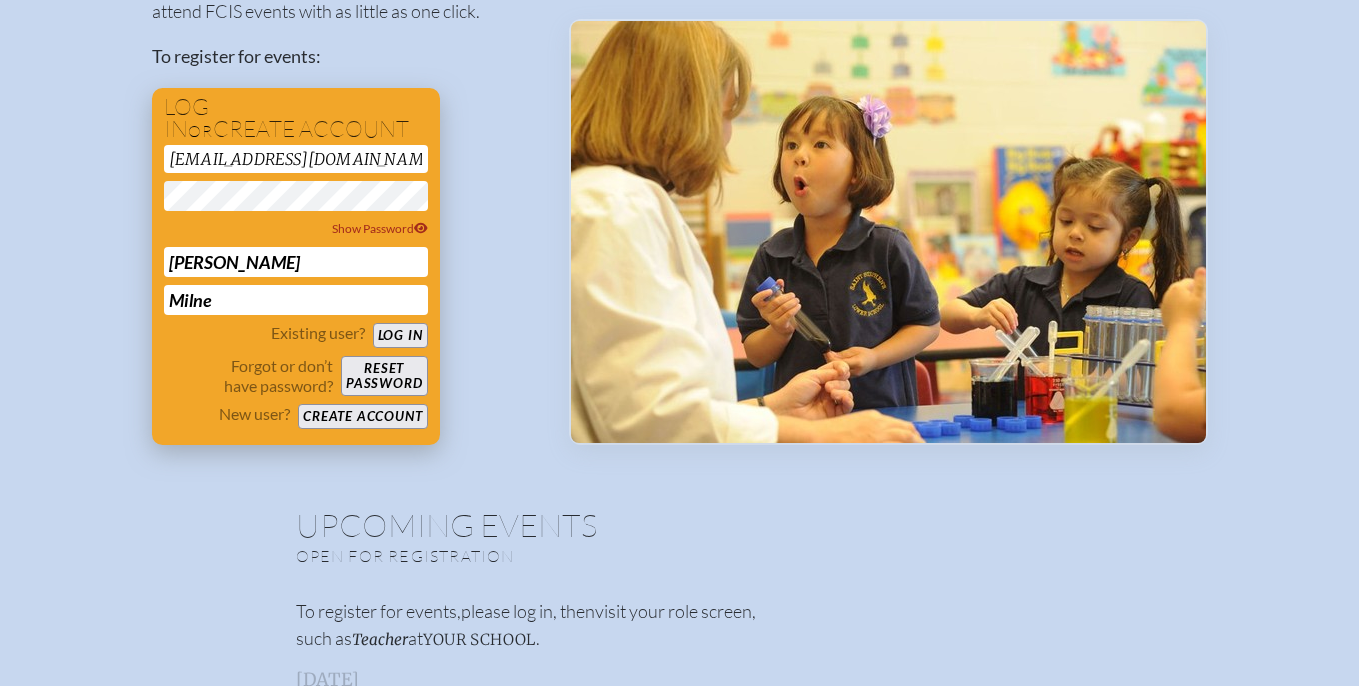 scroll, scrollTop: 364, scrollLeft: 0, axis: vertical 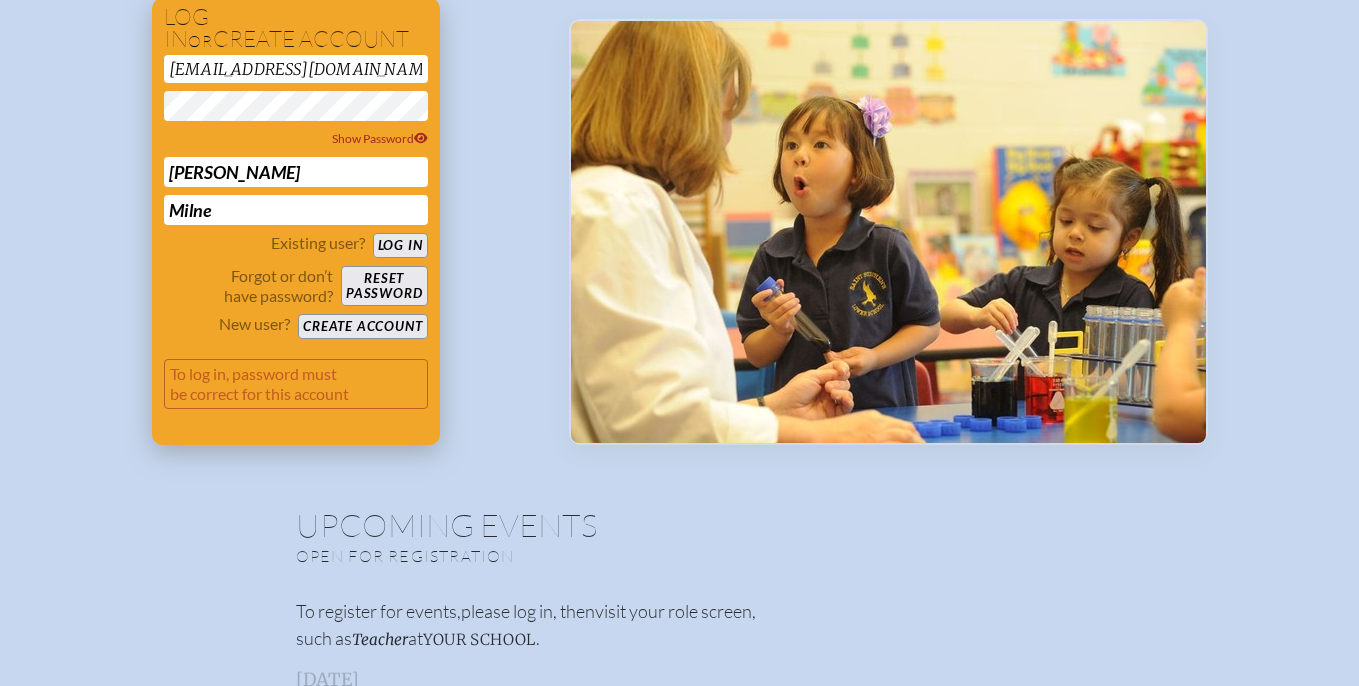 click on "Log in" at bounding box center (400, 245) 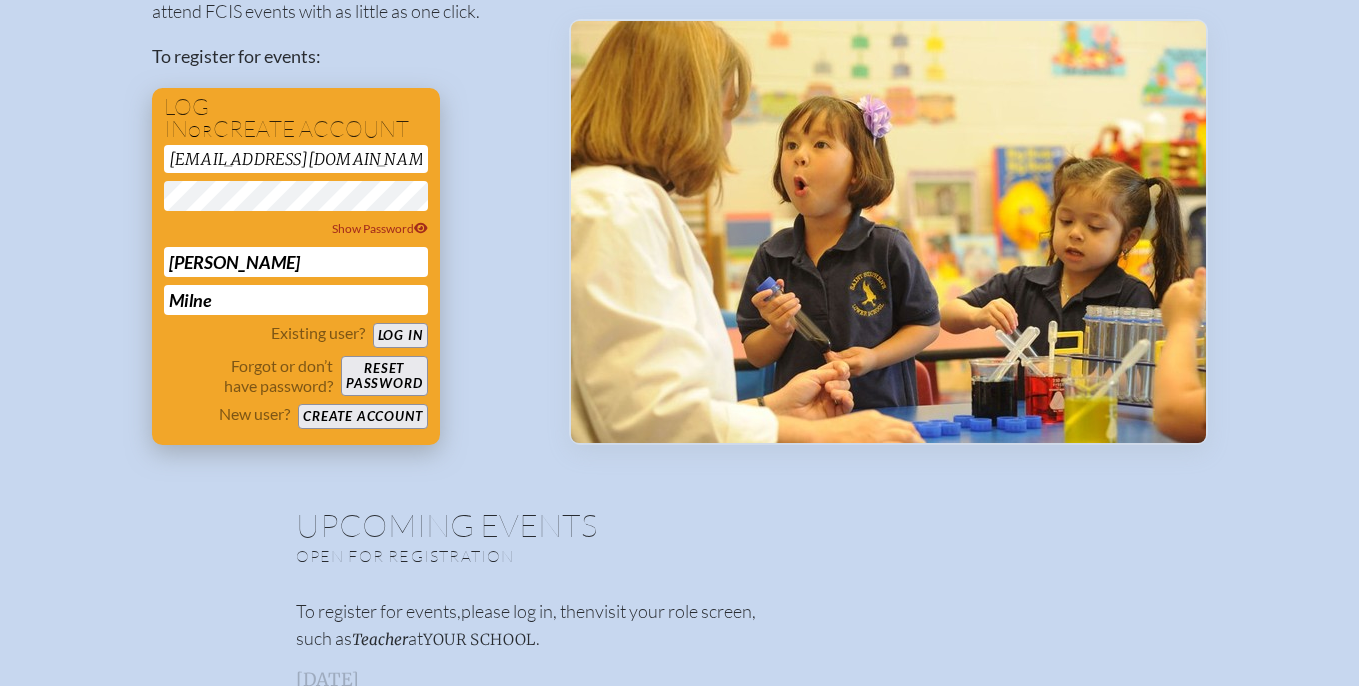 scroll, scrollTop: 364, scrollLeft: 0, axis: vertical 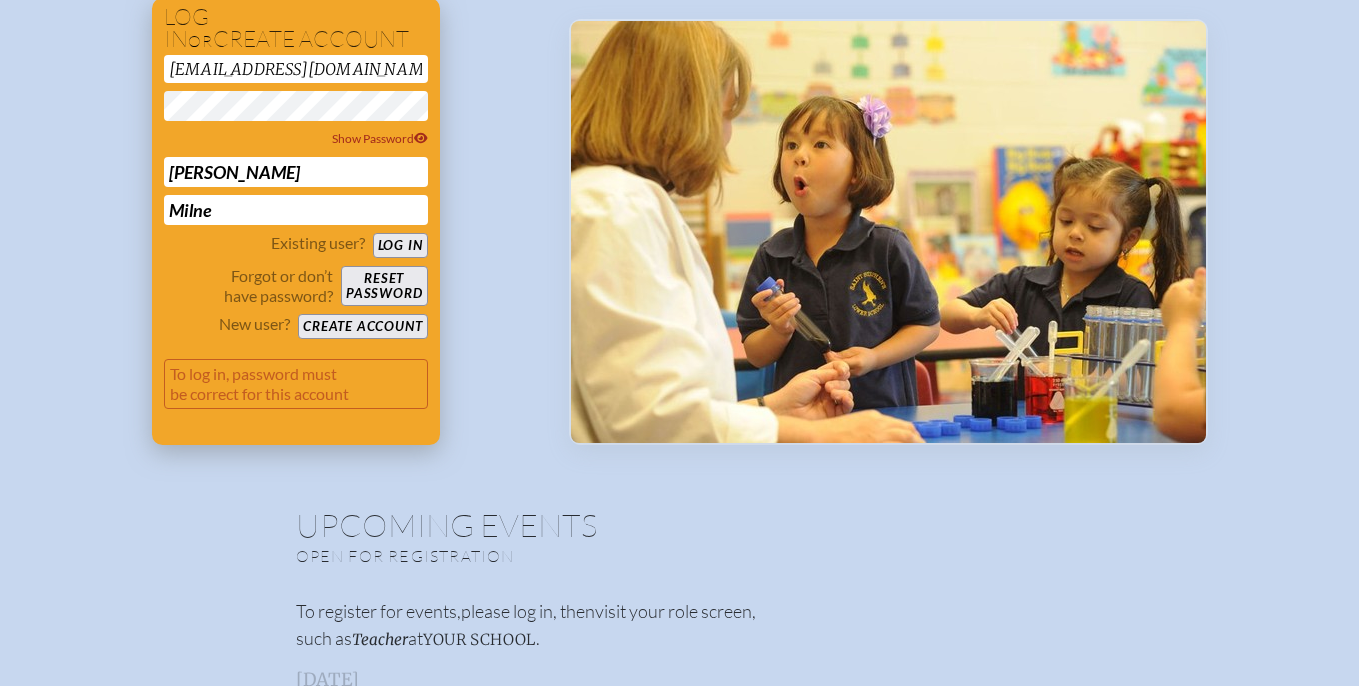 click on "Reset password" at bounding box center [384, 286] 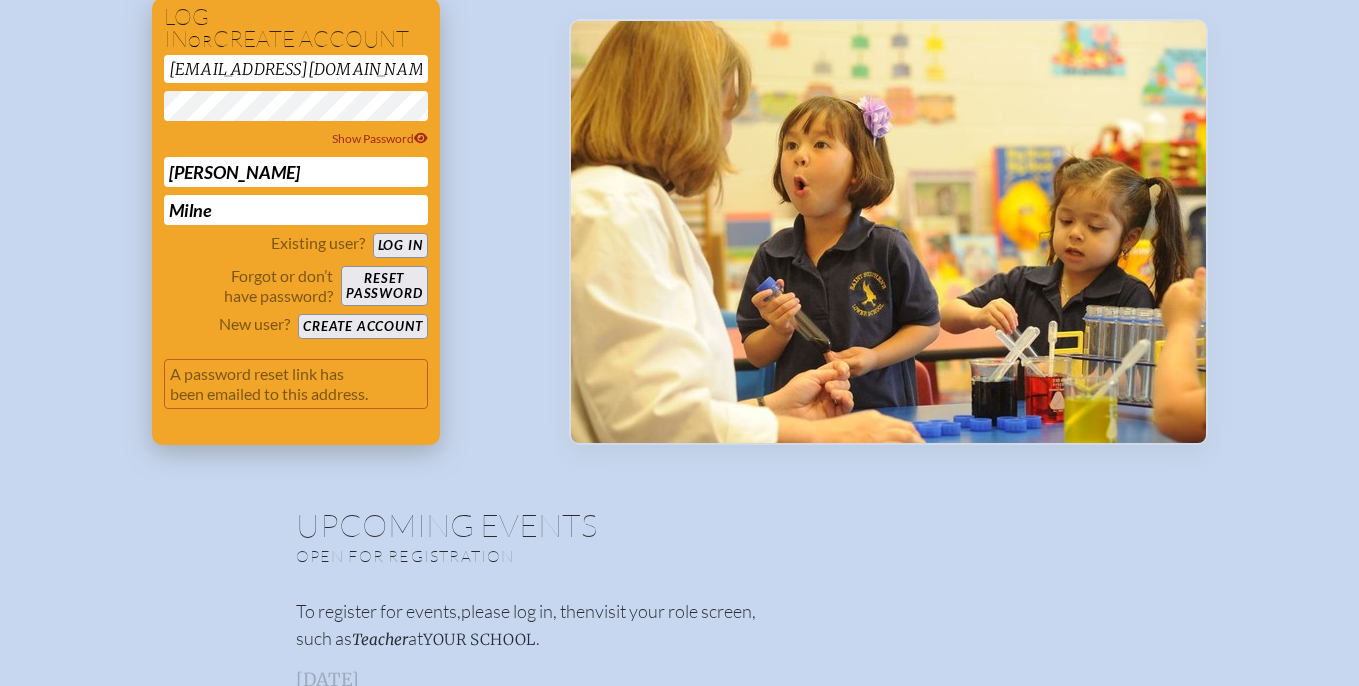 click on "Reset password" at bounding box center [384, 286] 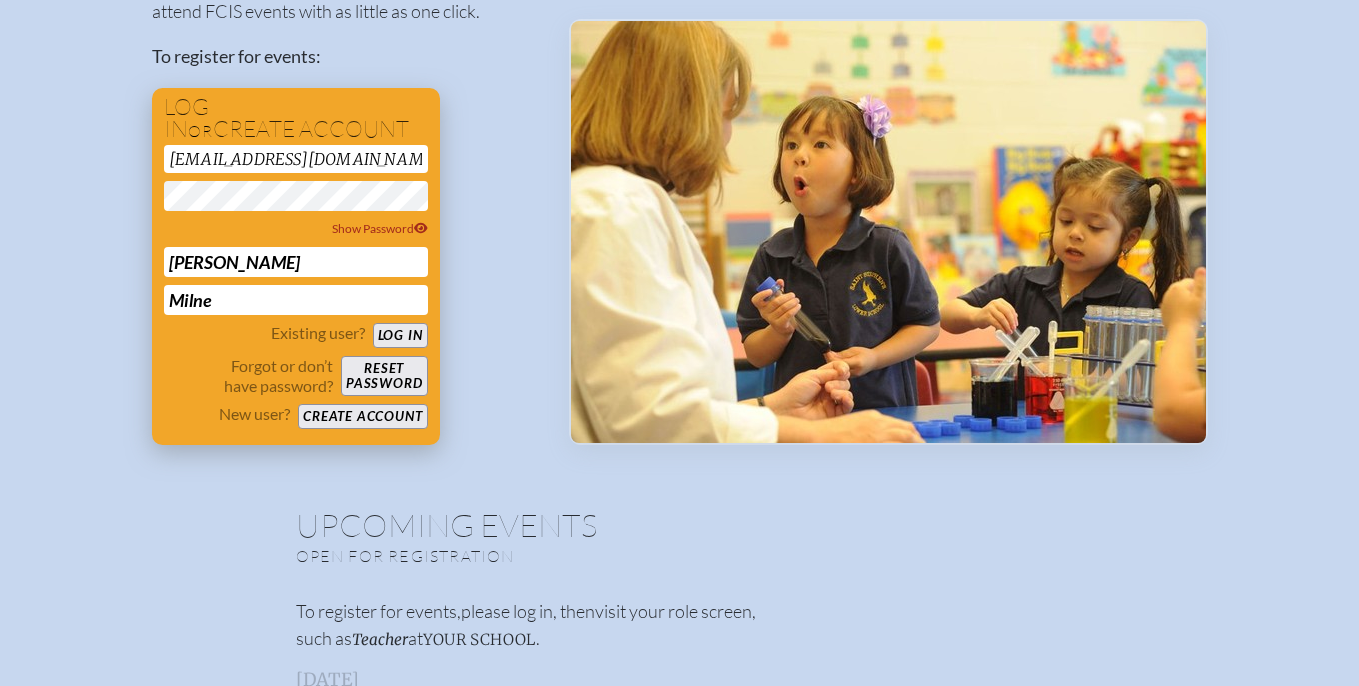 scroll, scrollTop: 117, scrollLeft: 0, axis: vertical 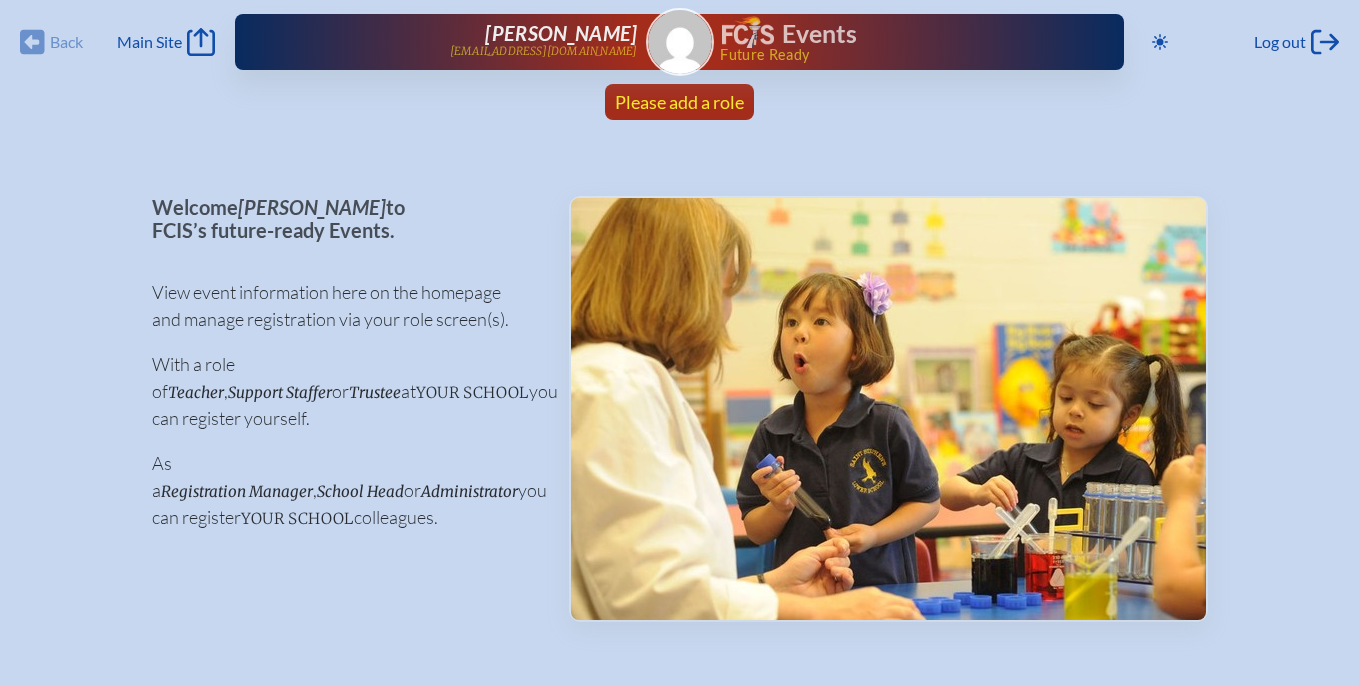 click on "Please add a role" at bounding box center [679, 102] 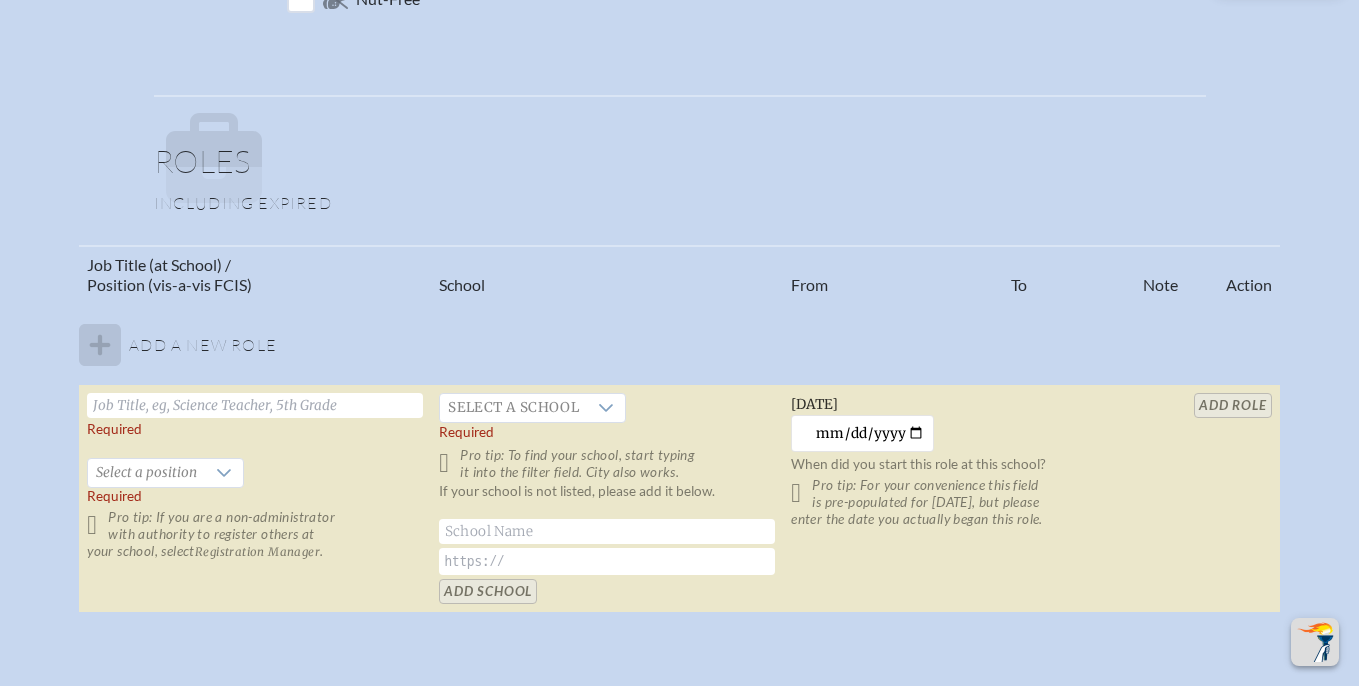 scroll, scrollTop: 1075, scrollLeft: 0, axis: vertical 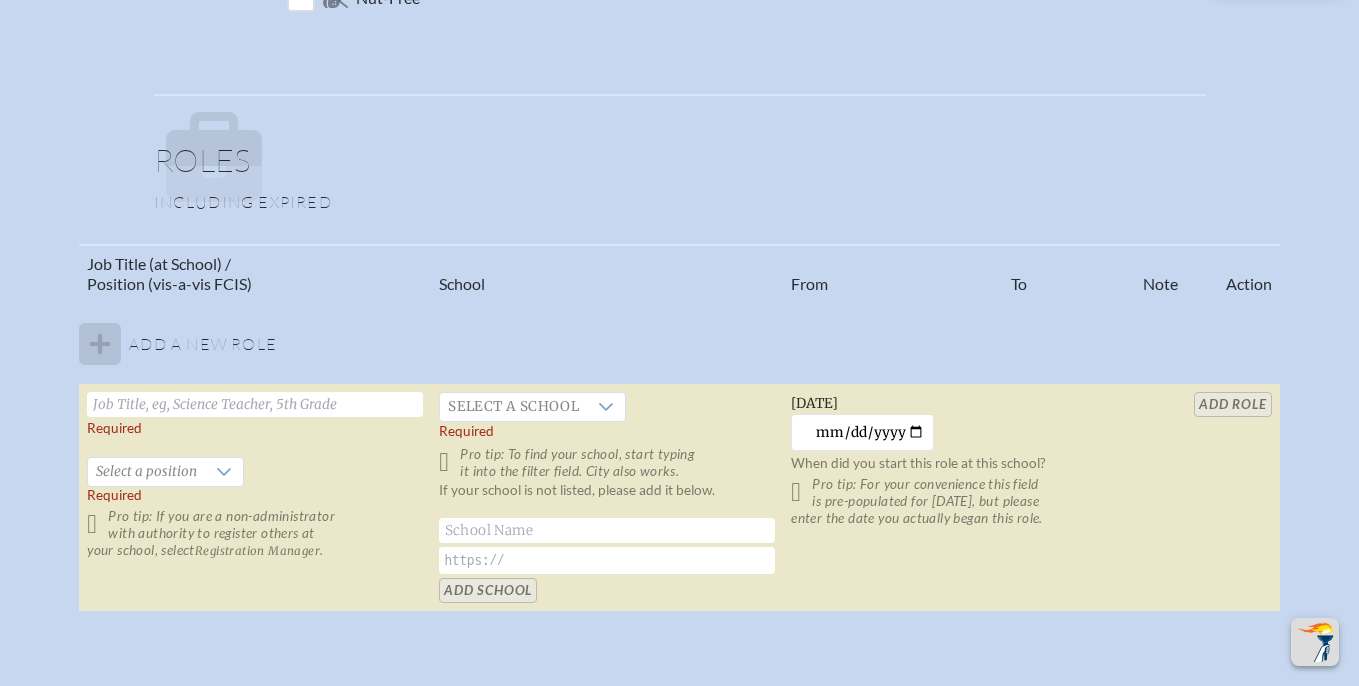 click at bounding box center [255, 404] 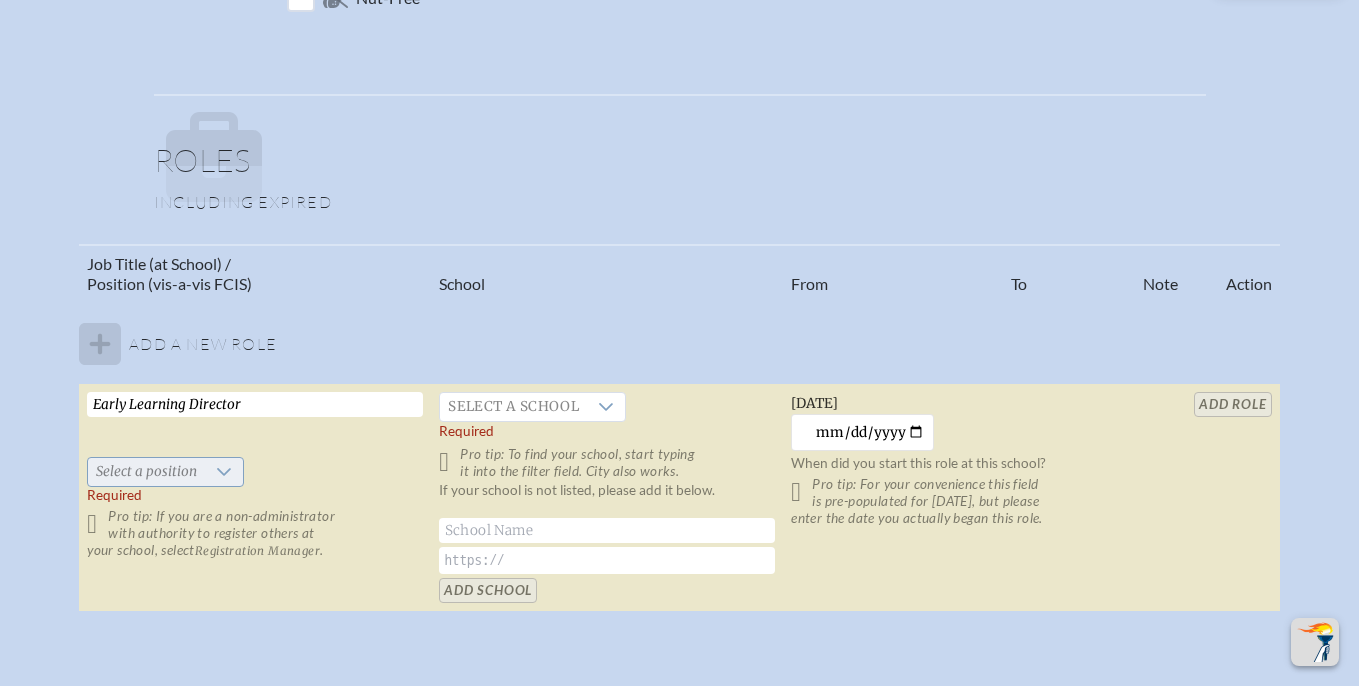 type on "Early Learning Director" 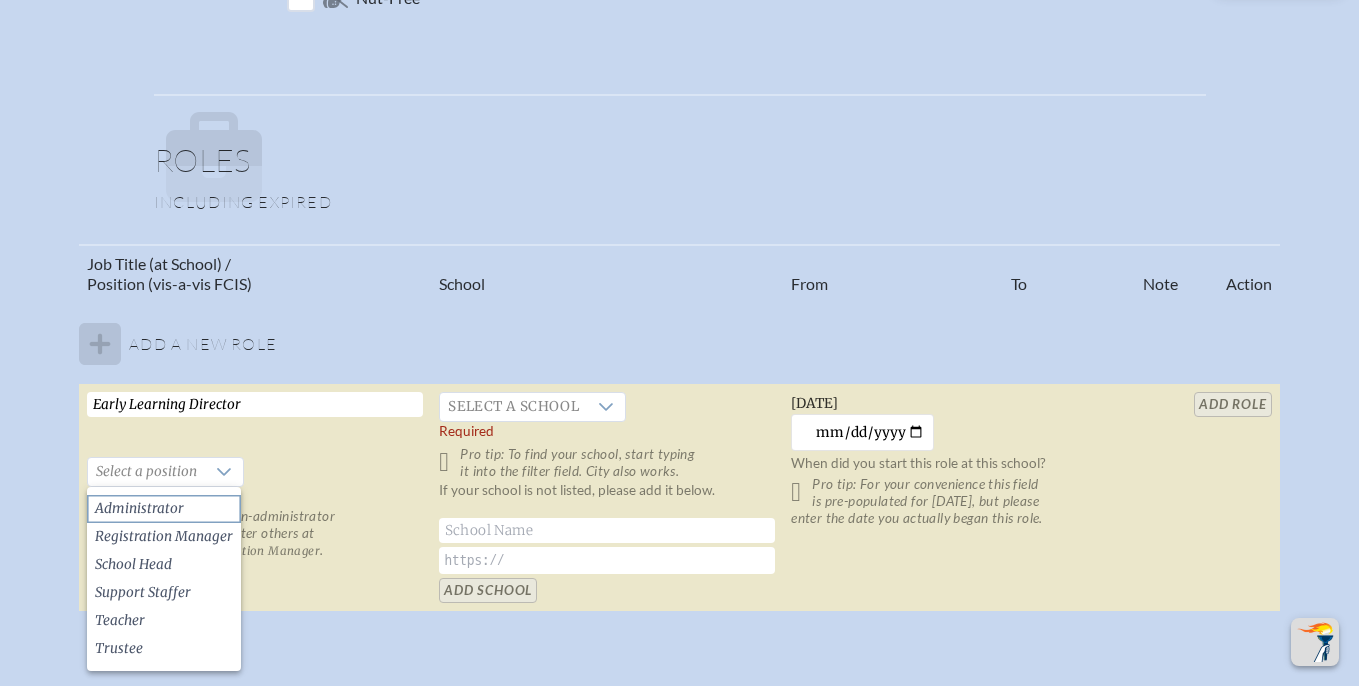 click on "Administrator" 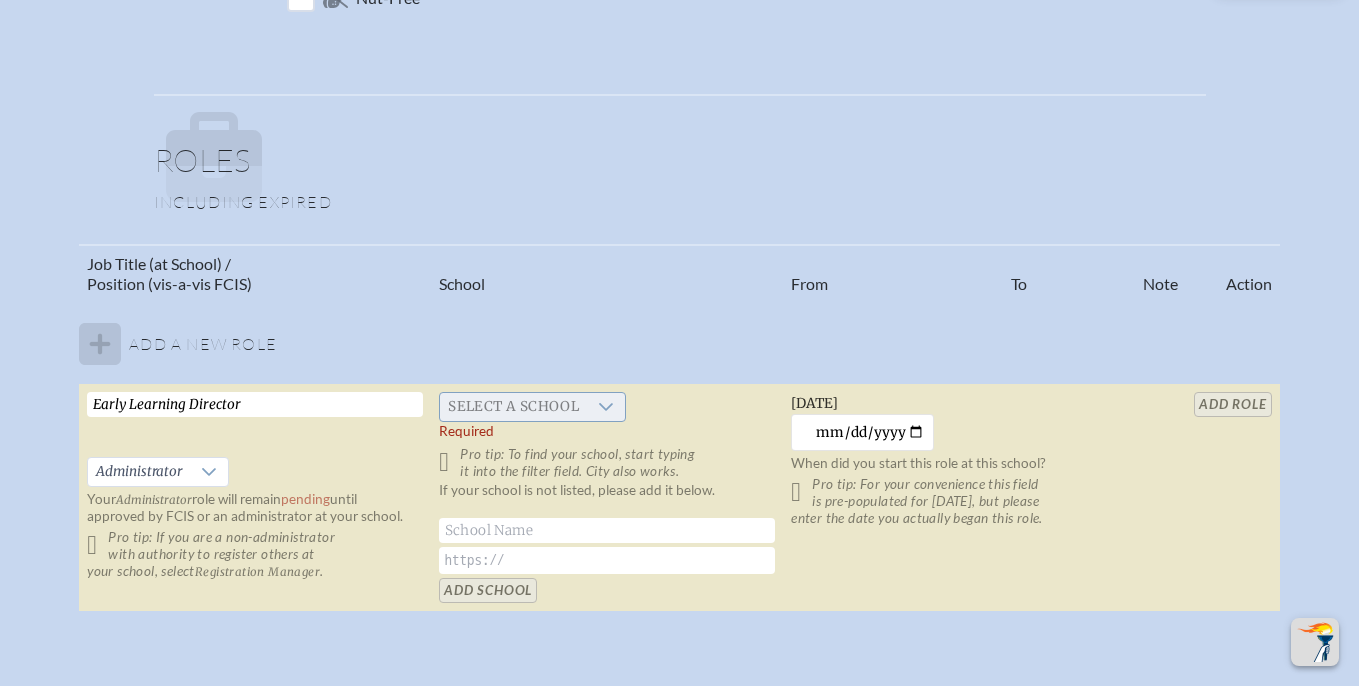 click 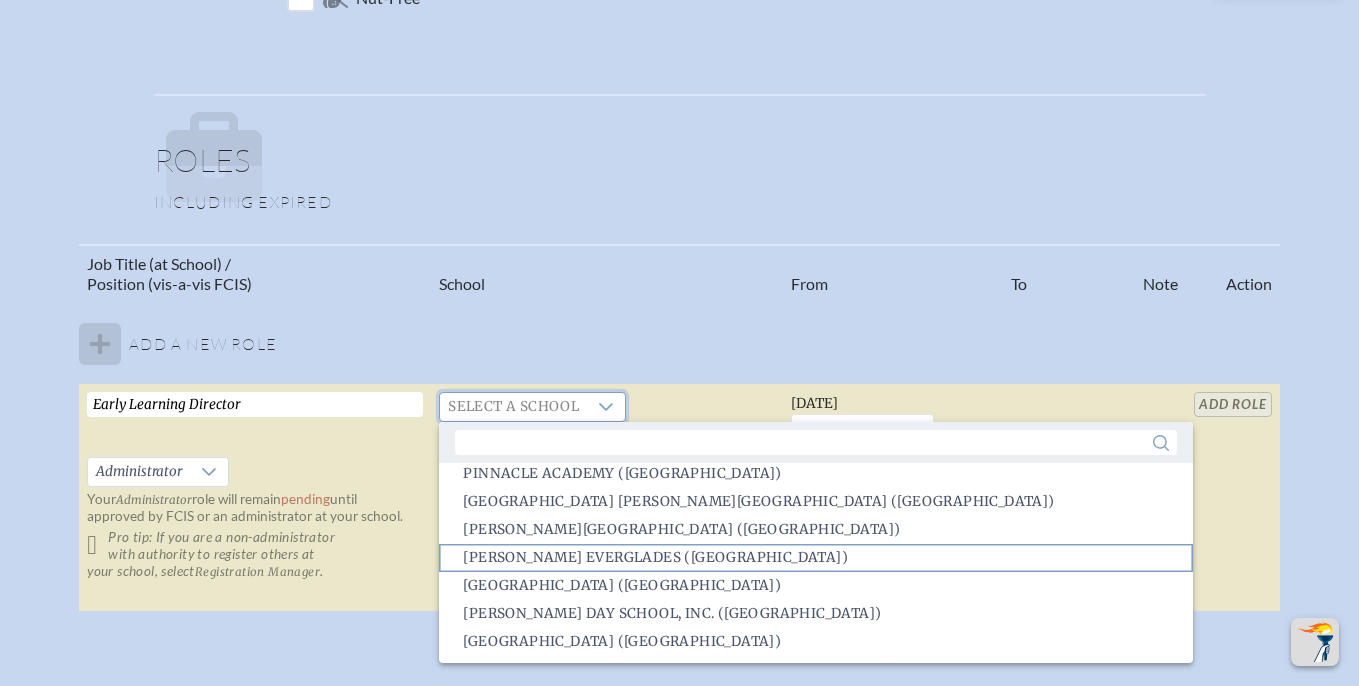scroll, scrollTop: 2926, scrollLeft: 0, axis: vertical 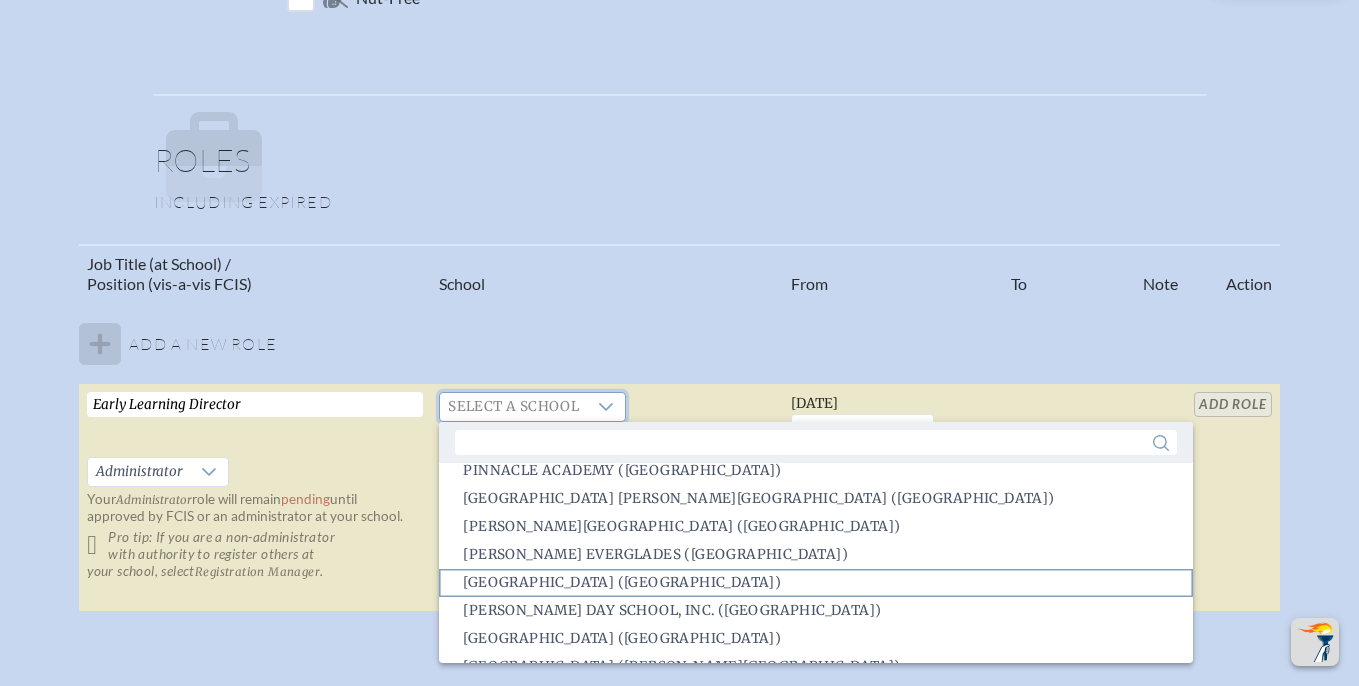 click on "Riverside Presbyterian Day School (Jacksonville)" 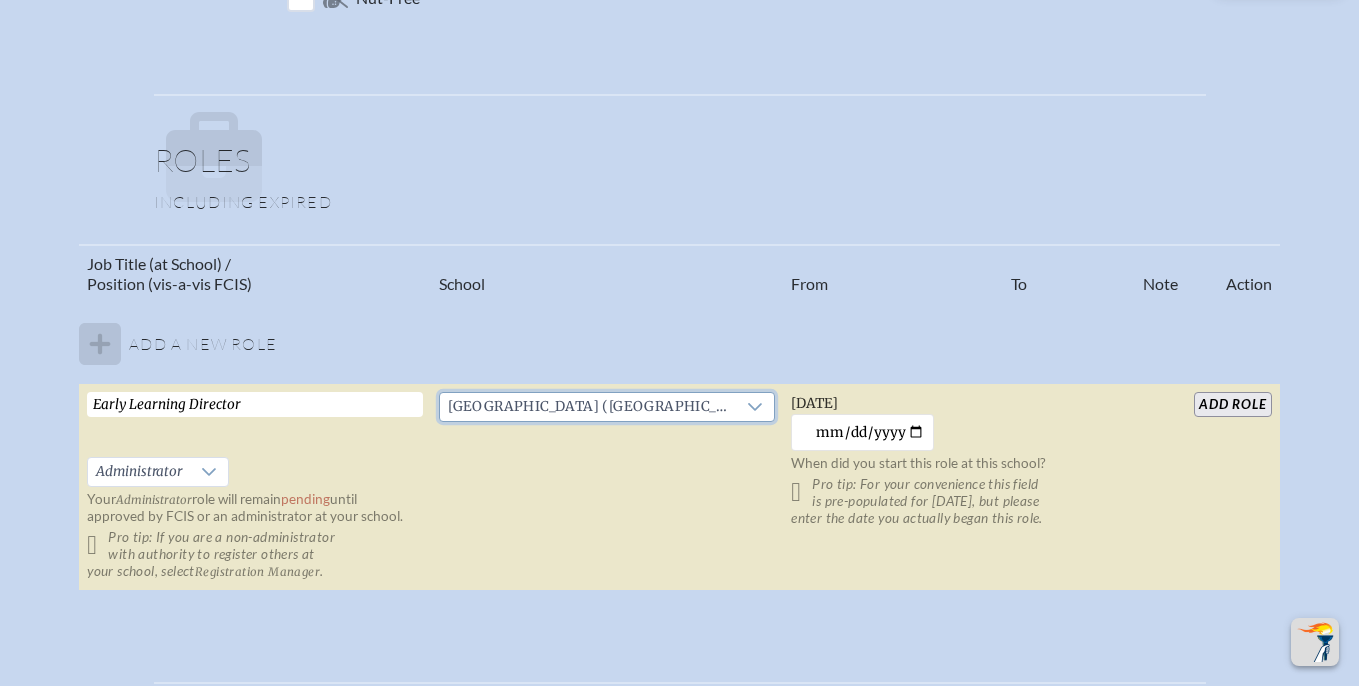 click on "add Role" at bounding box center [1232, 404] 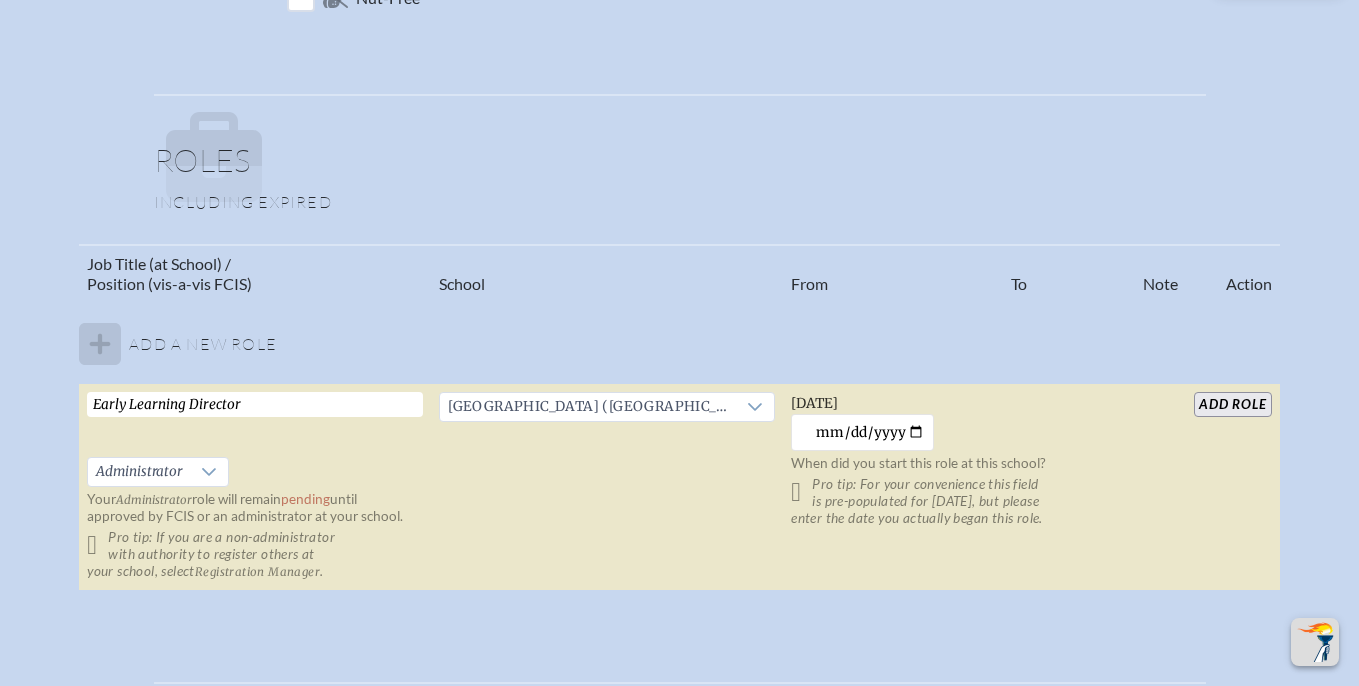 type 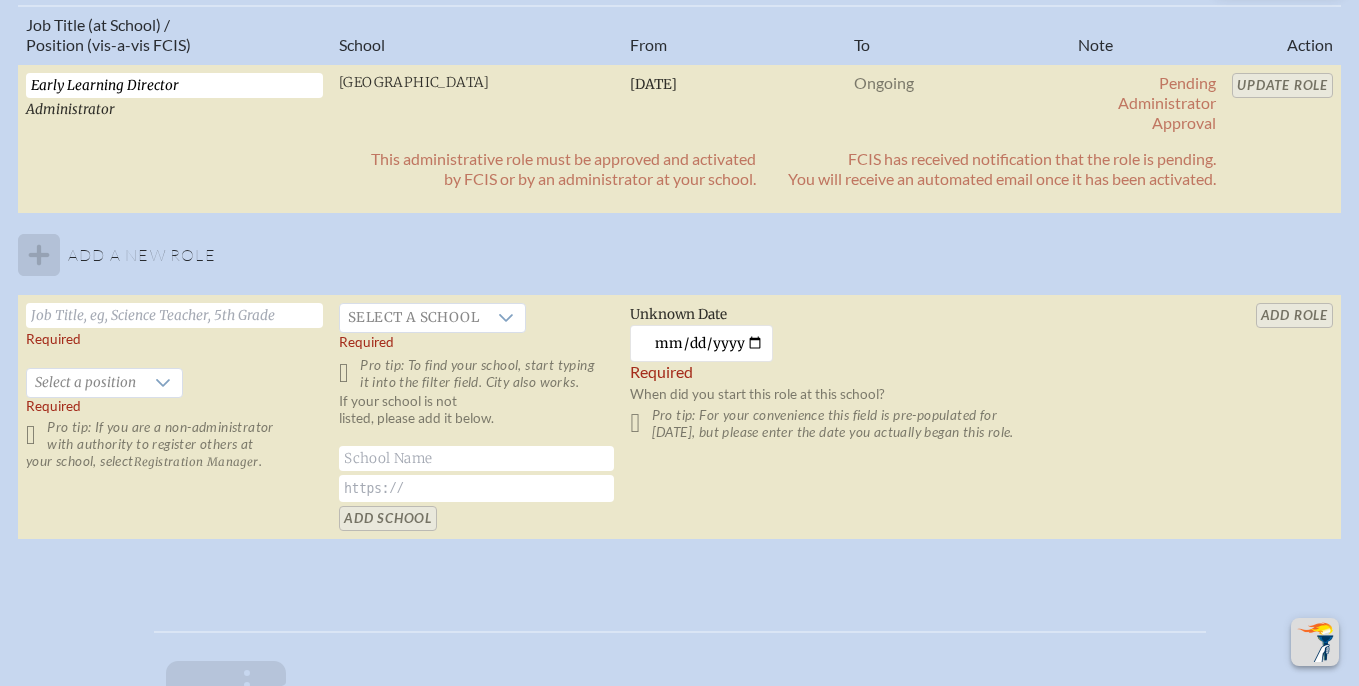 scroll, scrollTop: 1316, scrollLeft: 0, axis: vertical 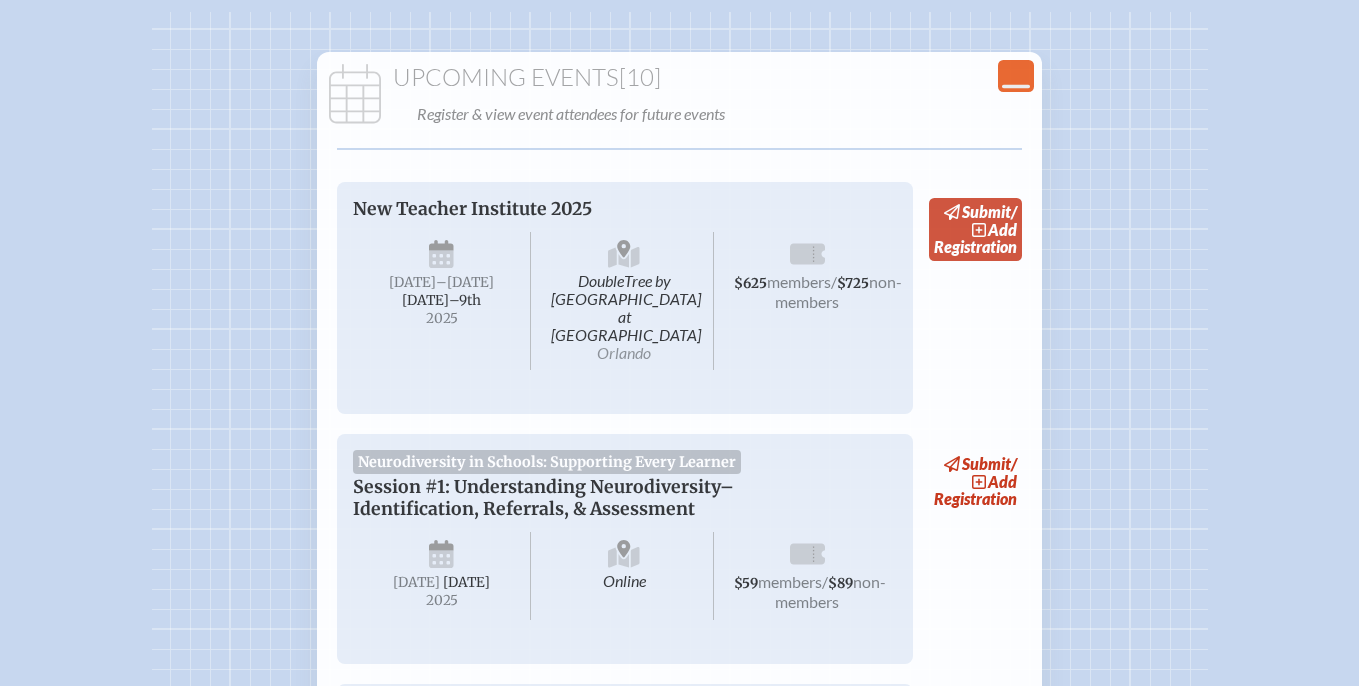 click on "add" at bounding box center (1002, 229) 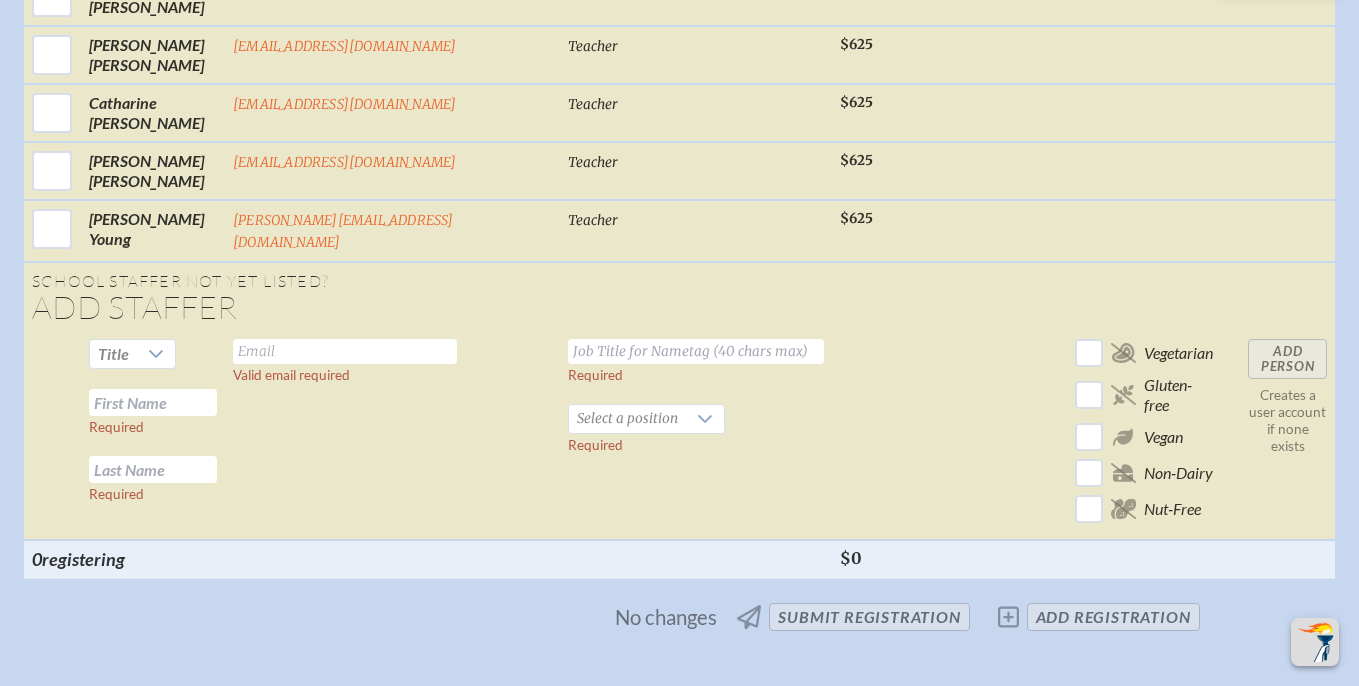 scroll, scrollTop: 2803, scrollLeft: 0, axis: vertical 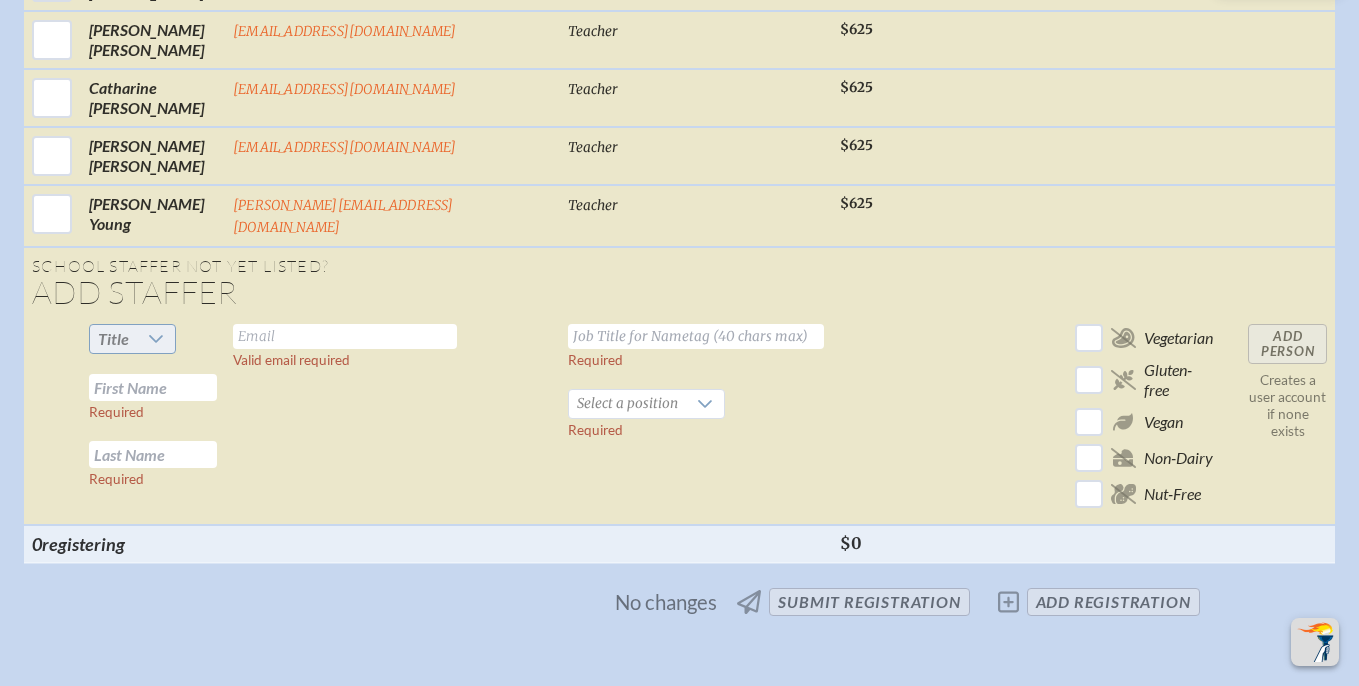 click 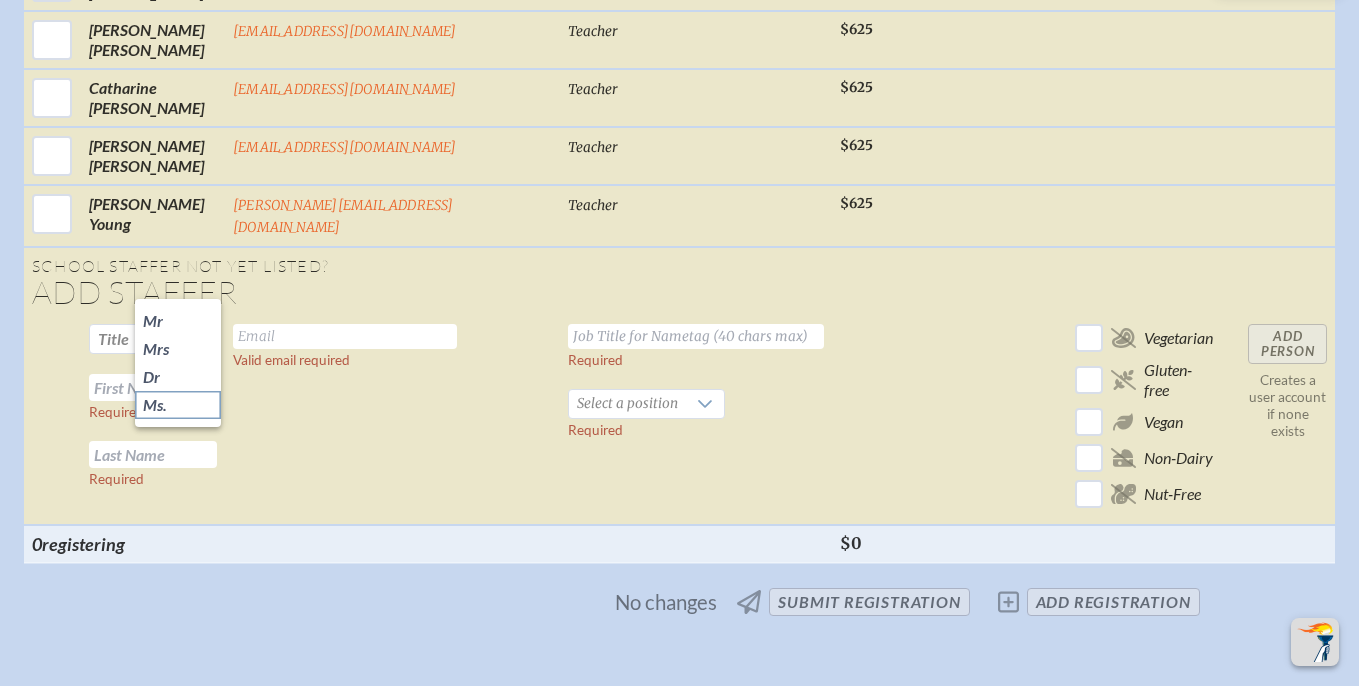 click on "Ms." 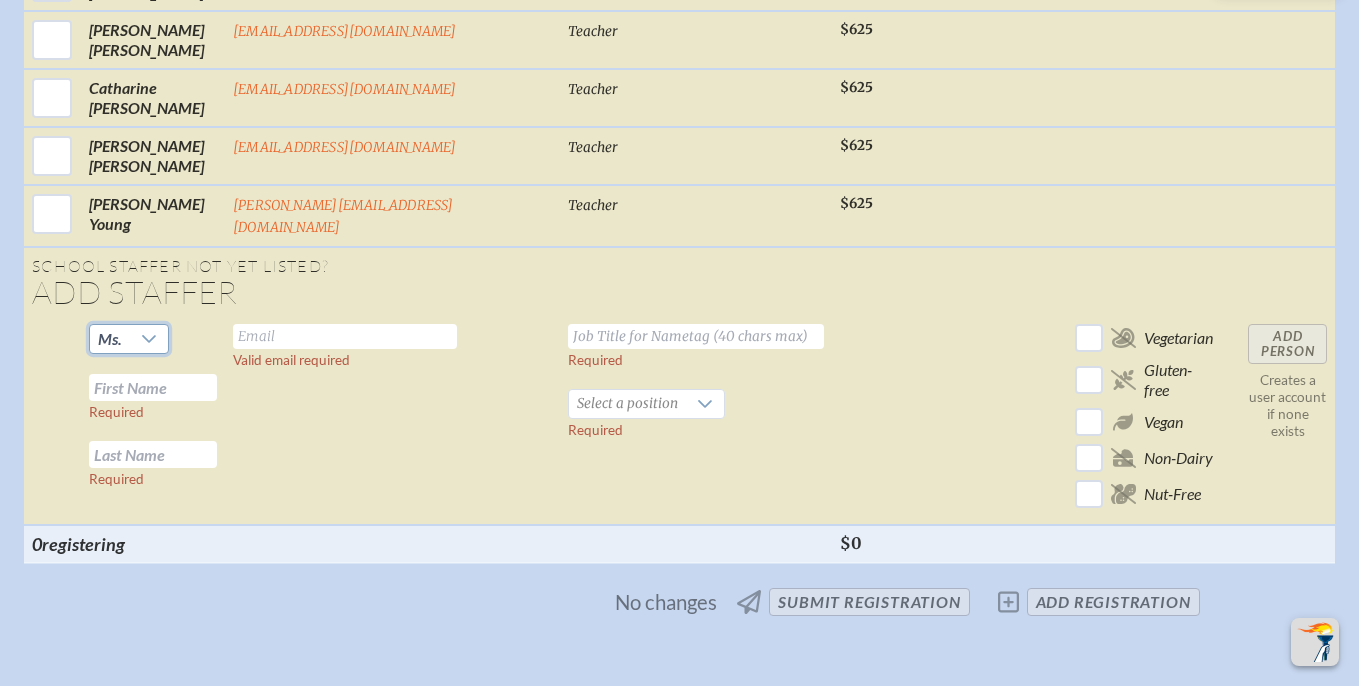 click at bounding box center [153, 387] 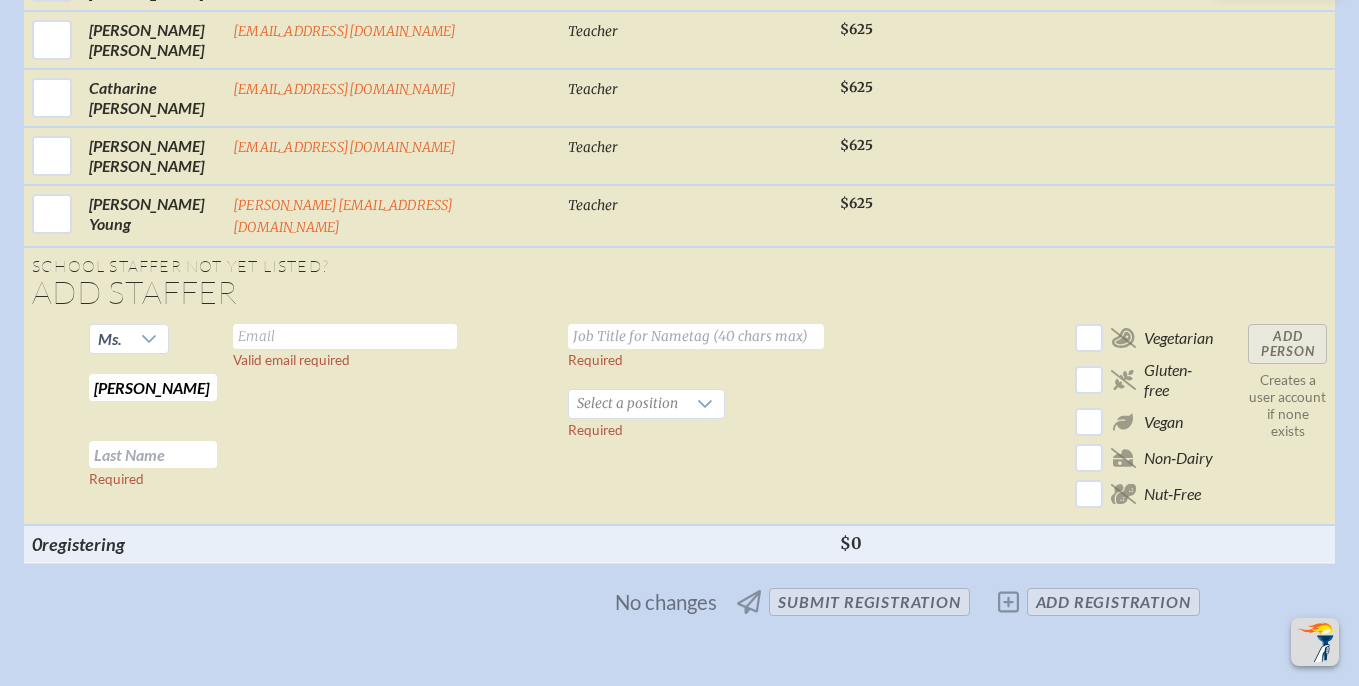 type on "Diane" 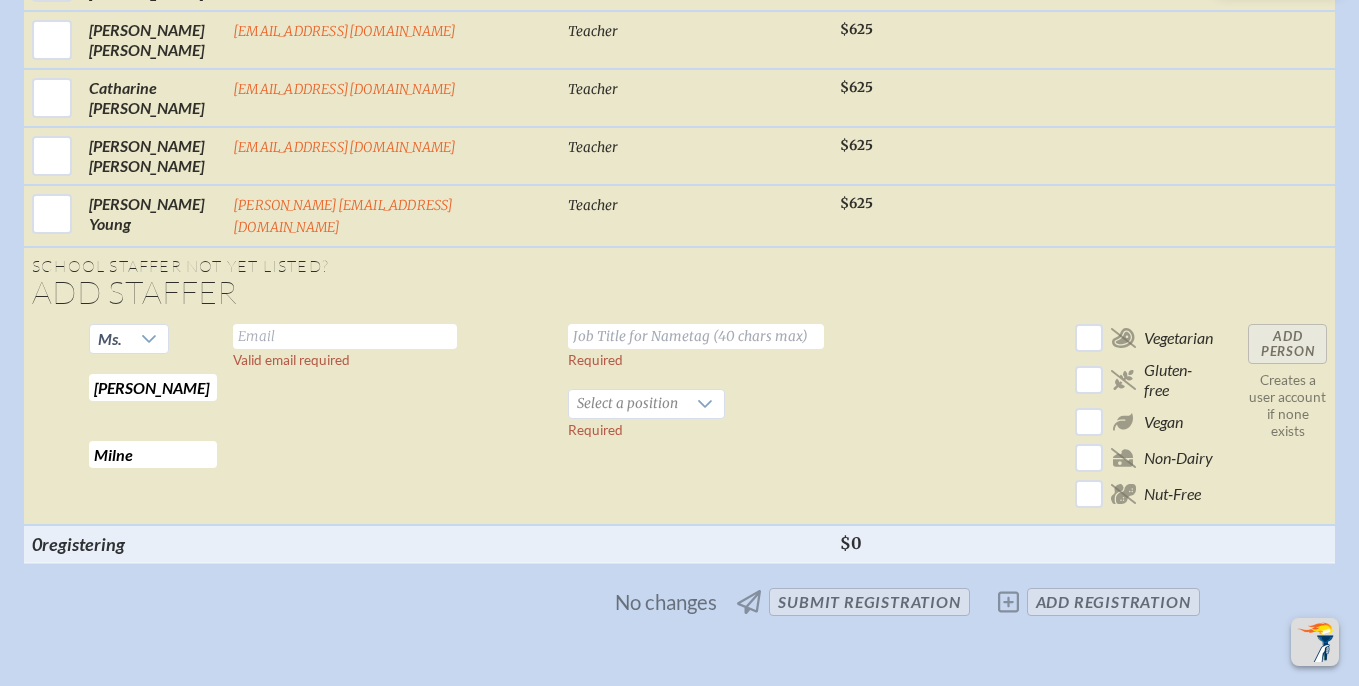 type on "Milne" 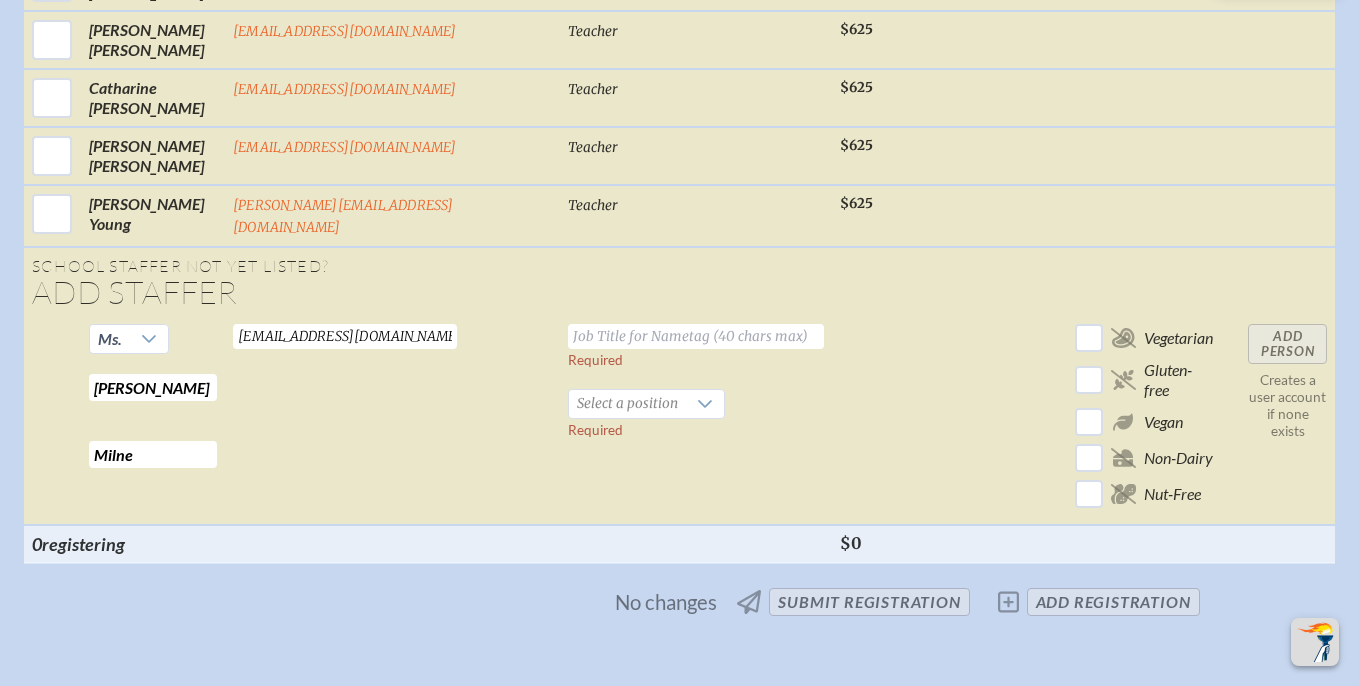 type on "dmilne@rpds.com" 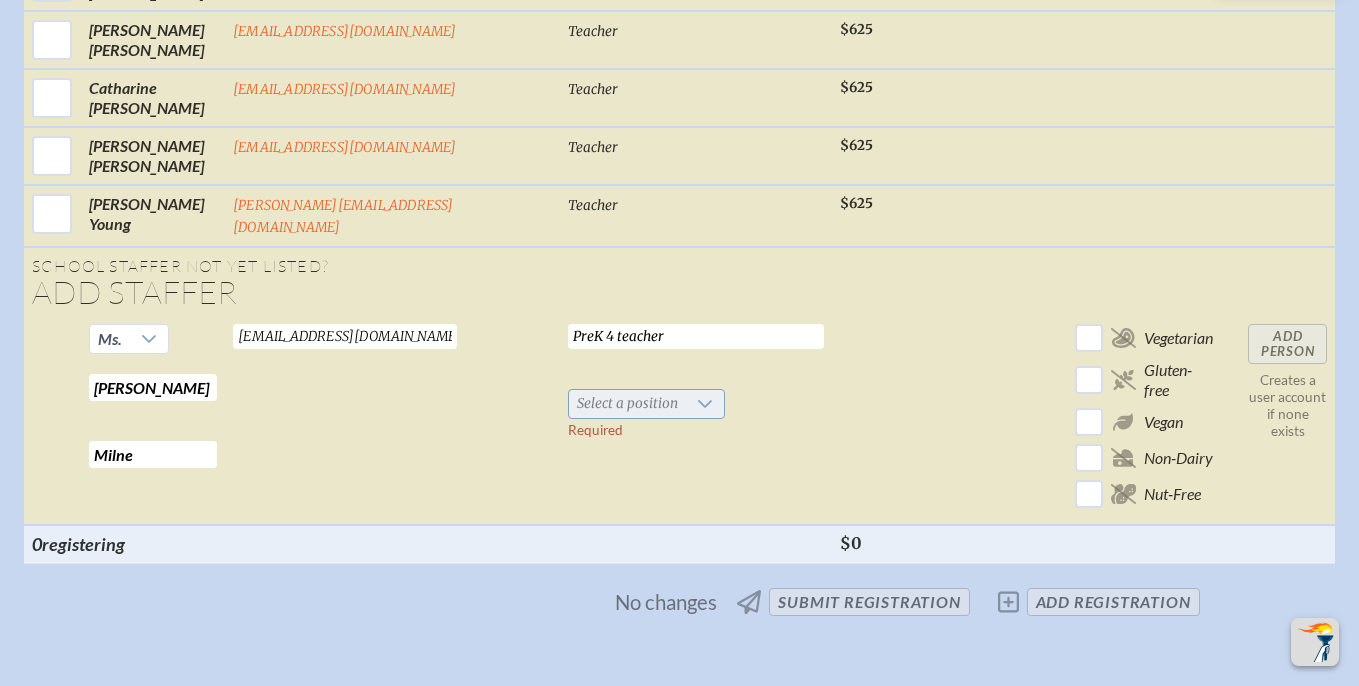 type on "PreK 4 teacher" 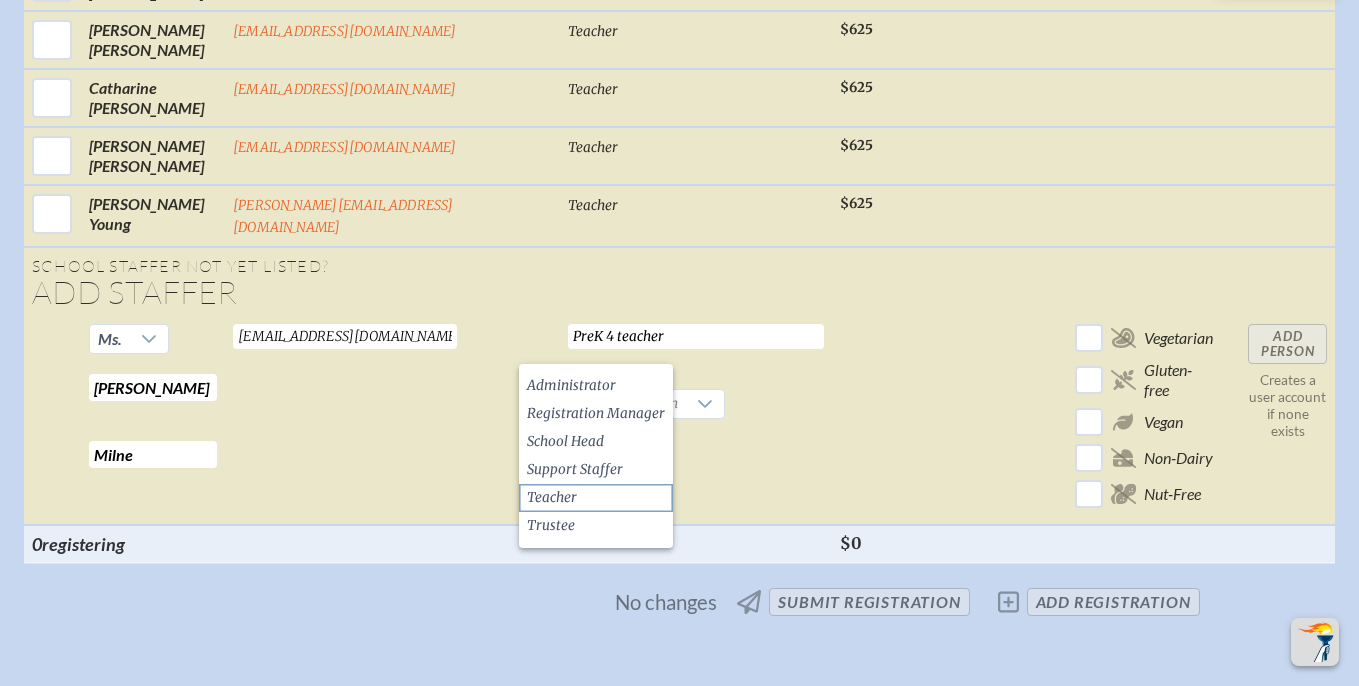 click on "Teacher" 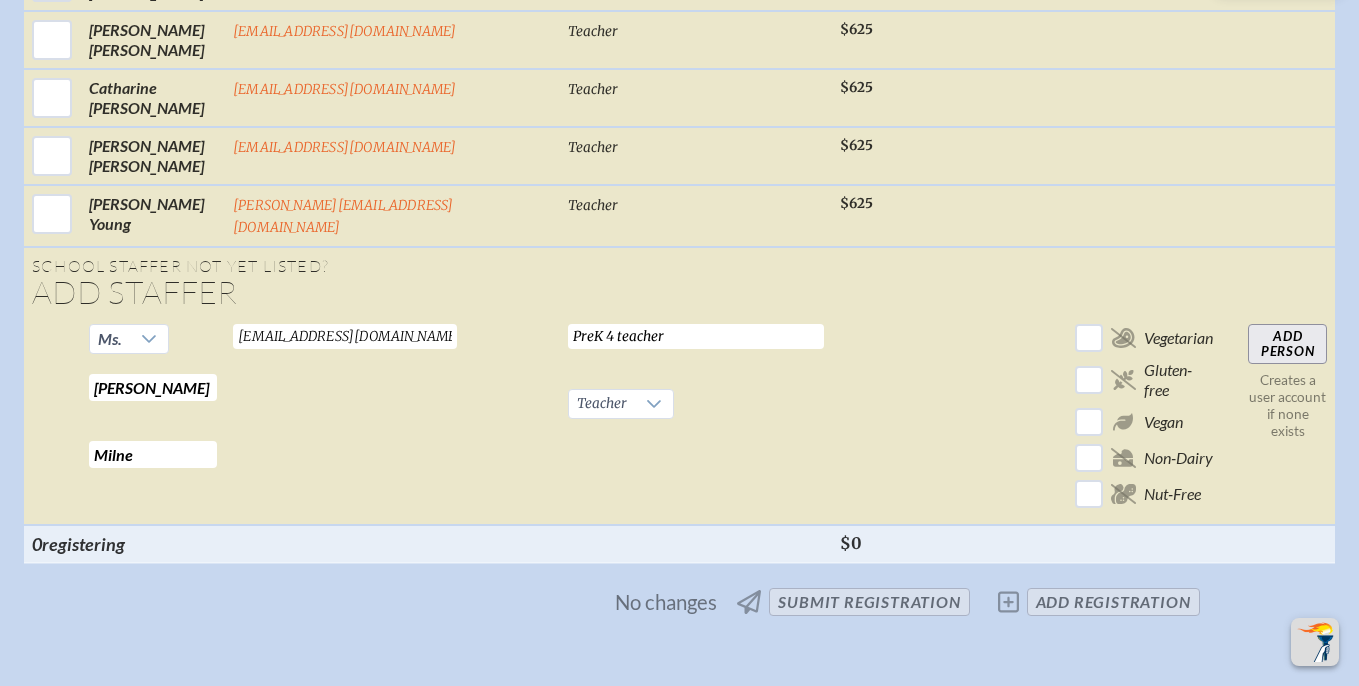click on "PreK 4 teacher" at bounding box center [696, 336] 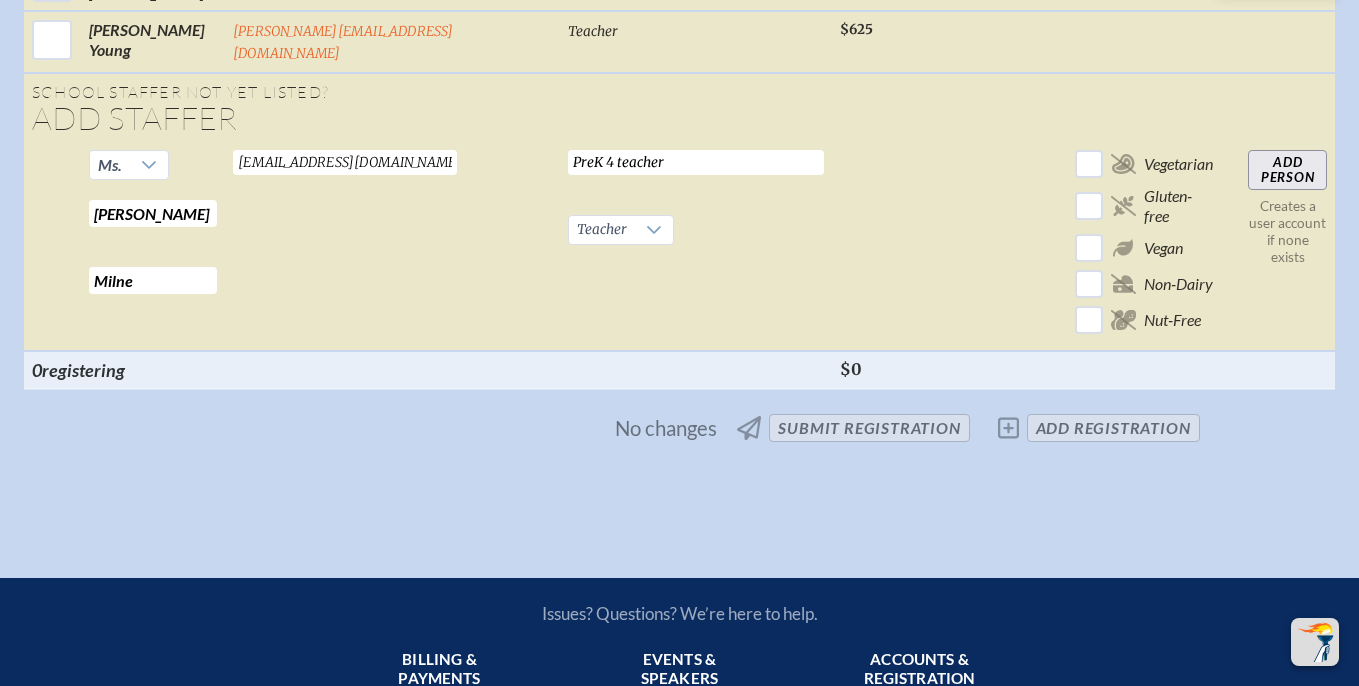 scroll, scrollTop: 2939, scrollLeft: 0, axis: vertical 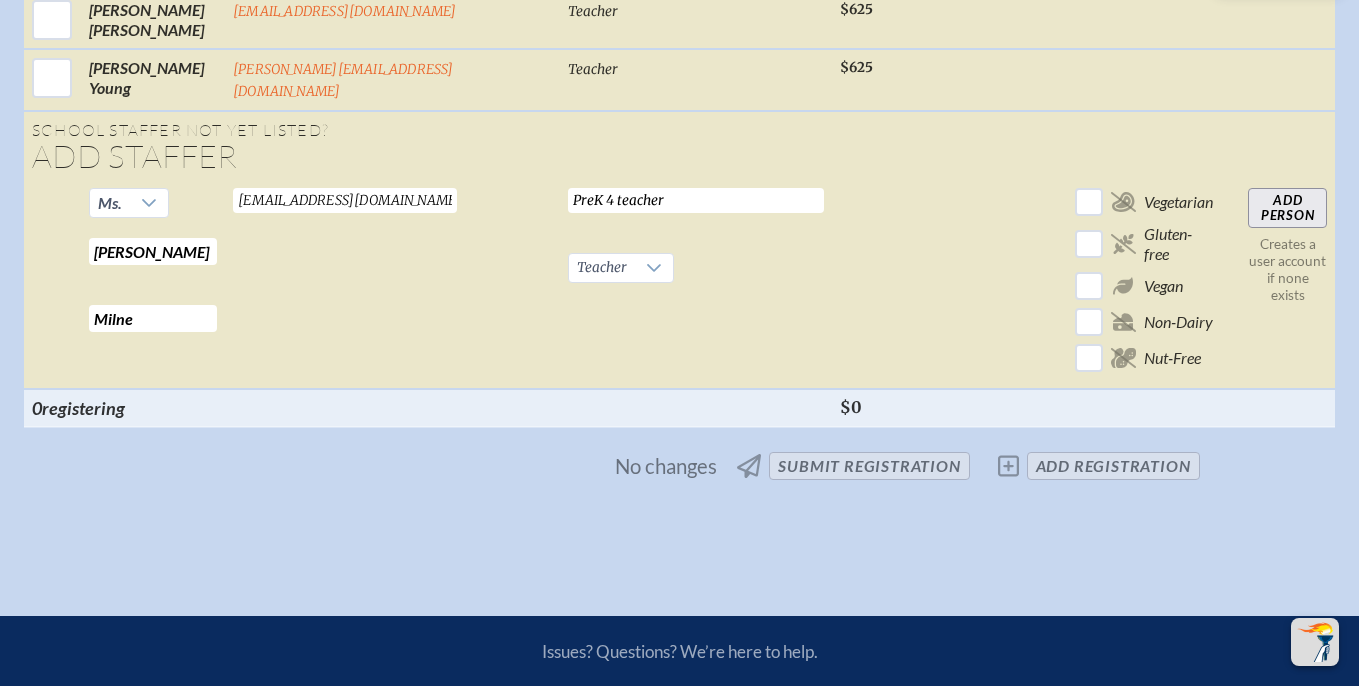 click on "Add Person" at bounding box center [1287, 208] 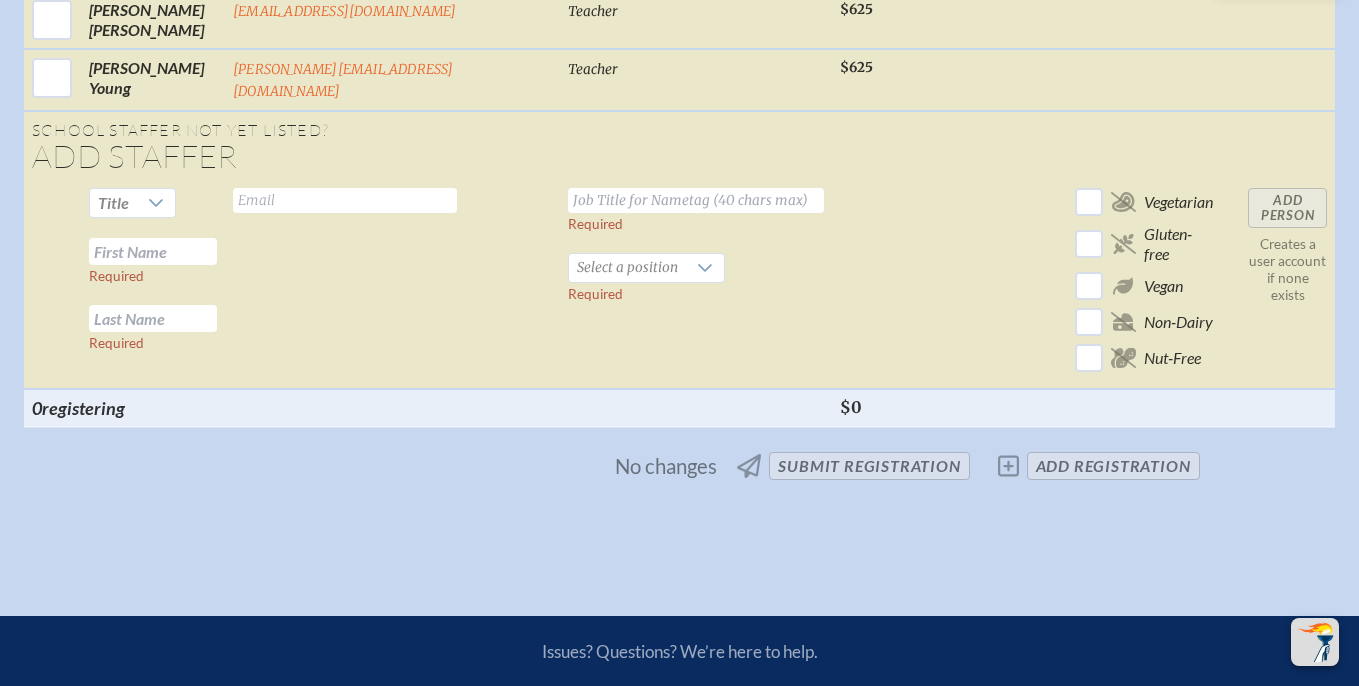 scroll, scrollTop: 2941, scrollLeft: 0, axis: vertical 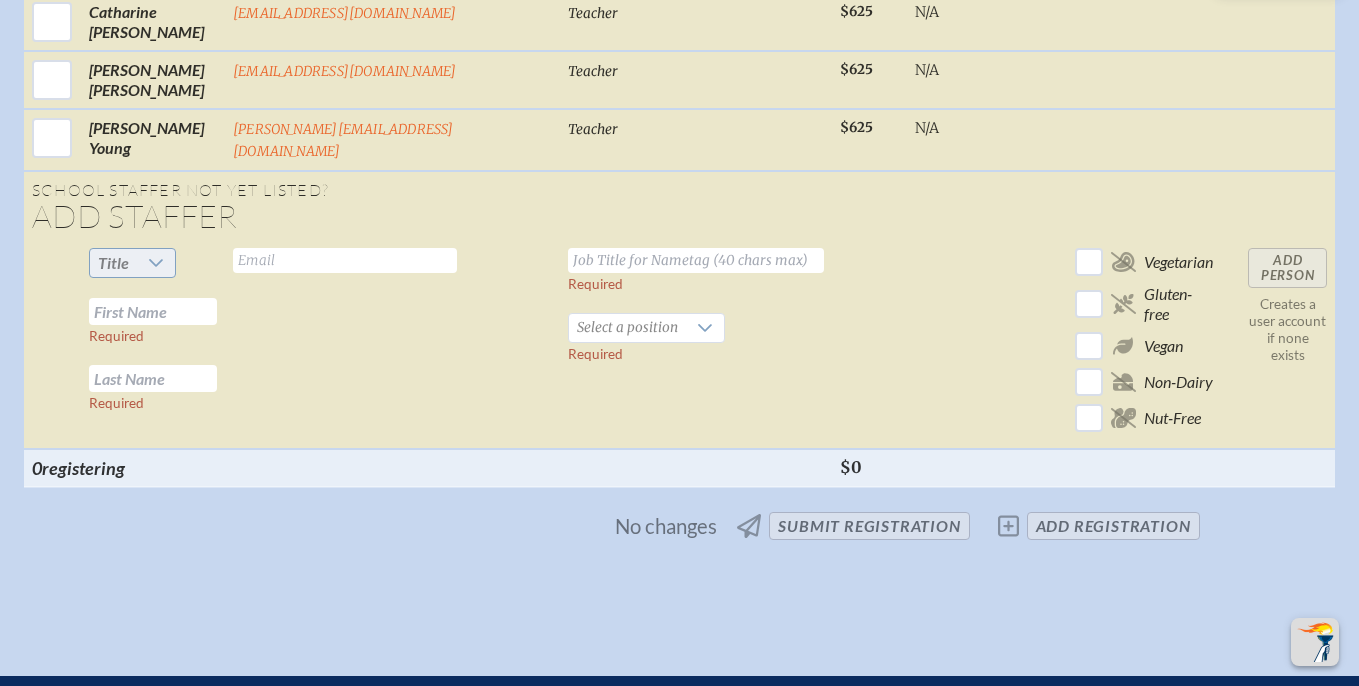 click 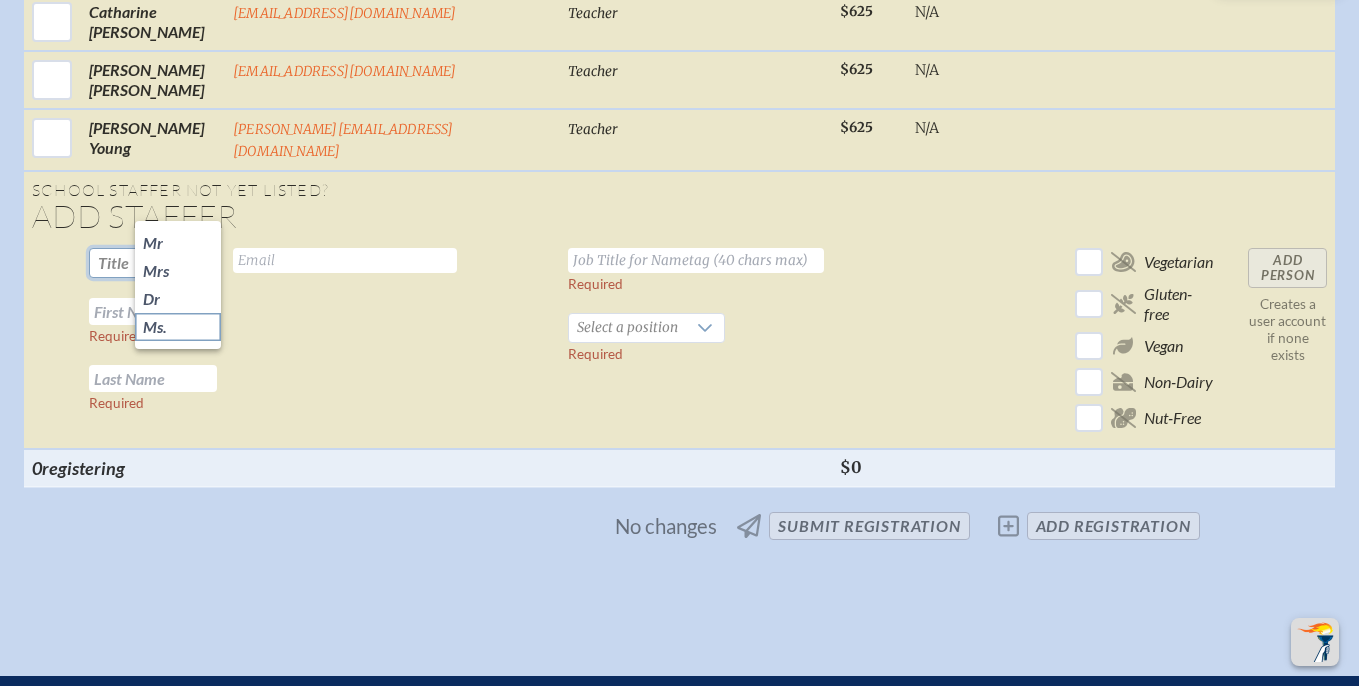 click on "Ms." 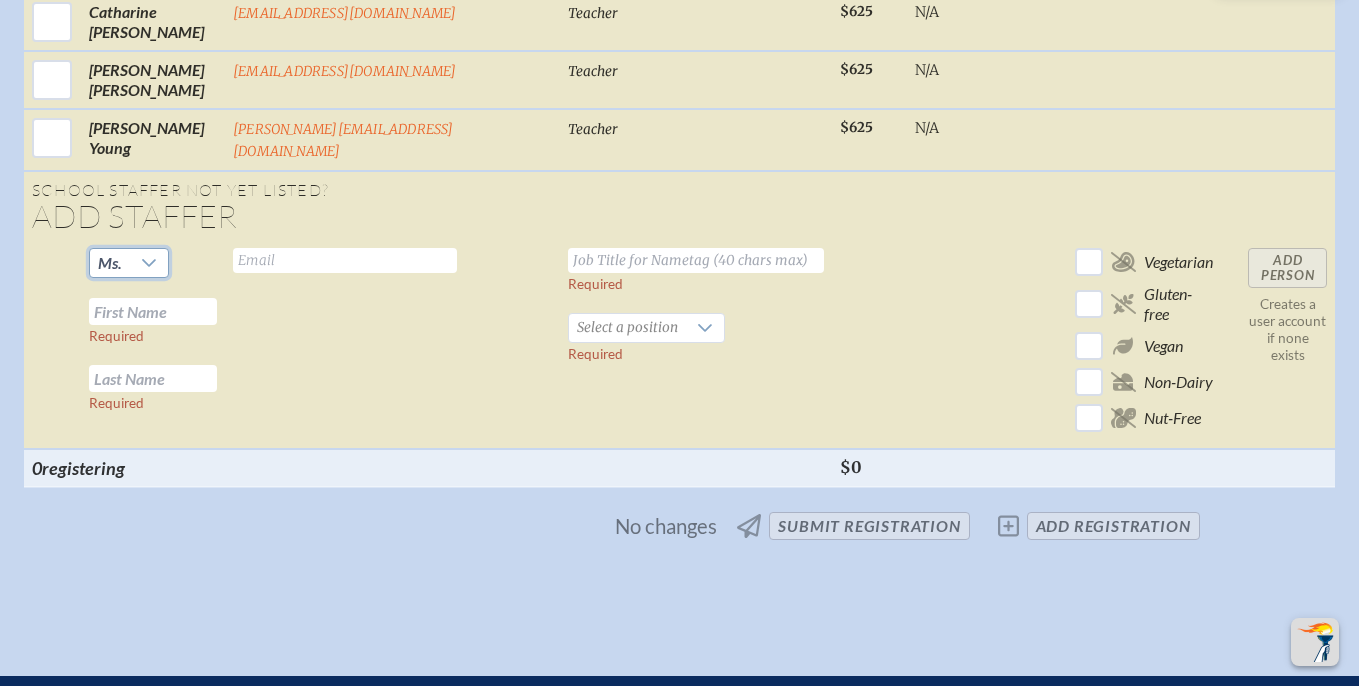click at bounding box center (153, 311) 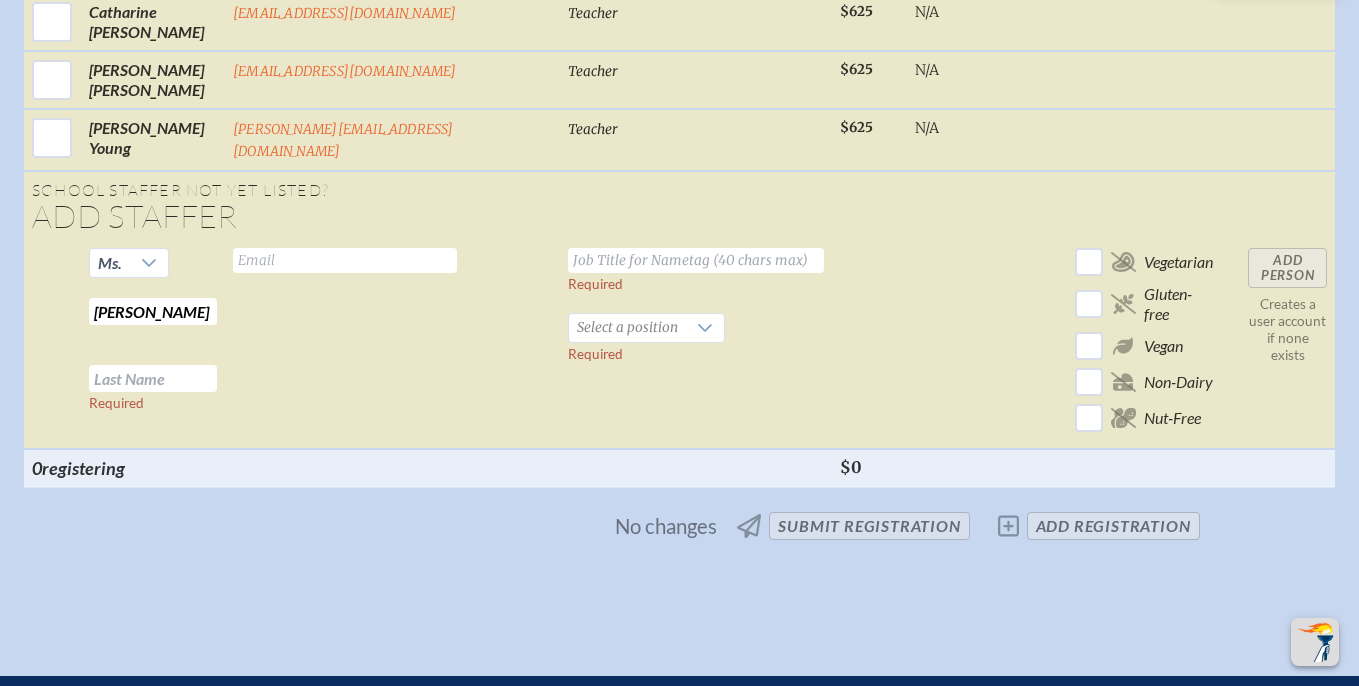 type on "Sally" 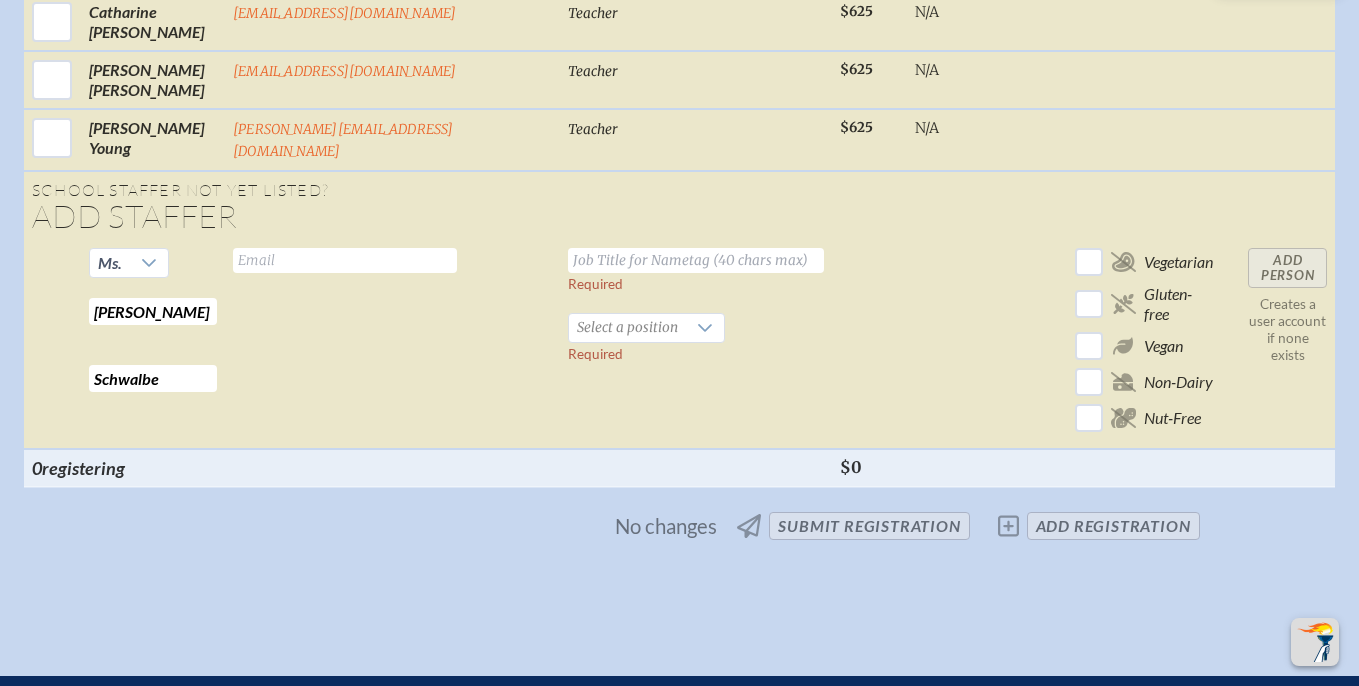 type on "Schwalbe" 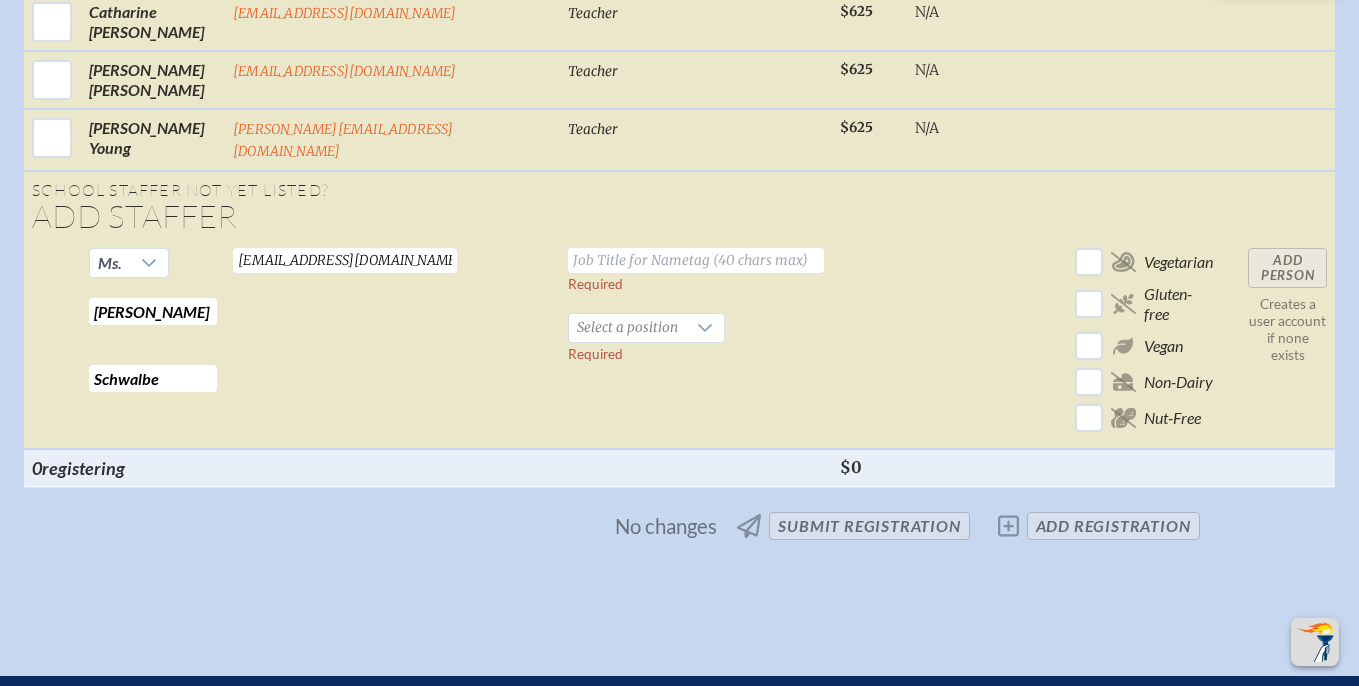 type on "sschwalbe@rpds.com" 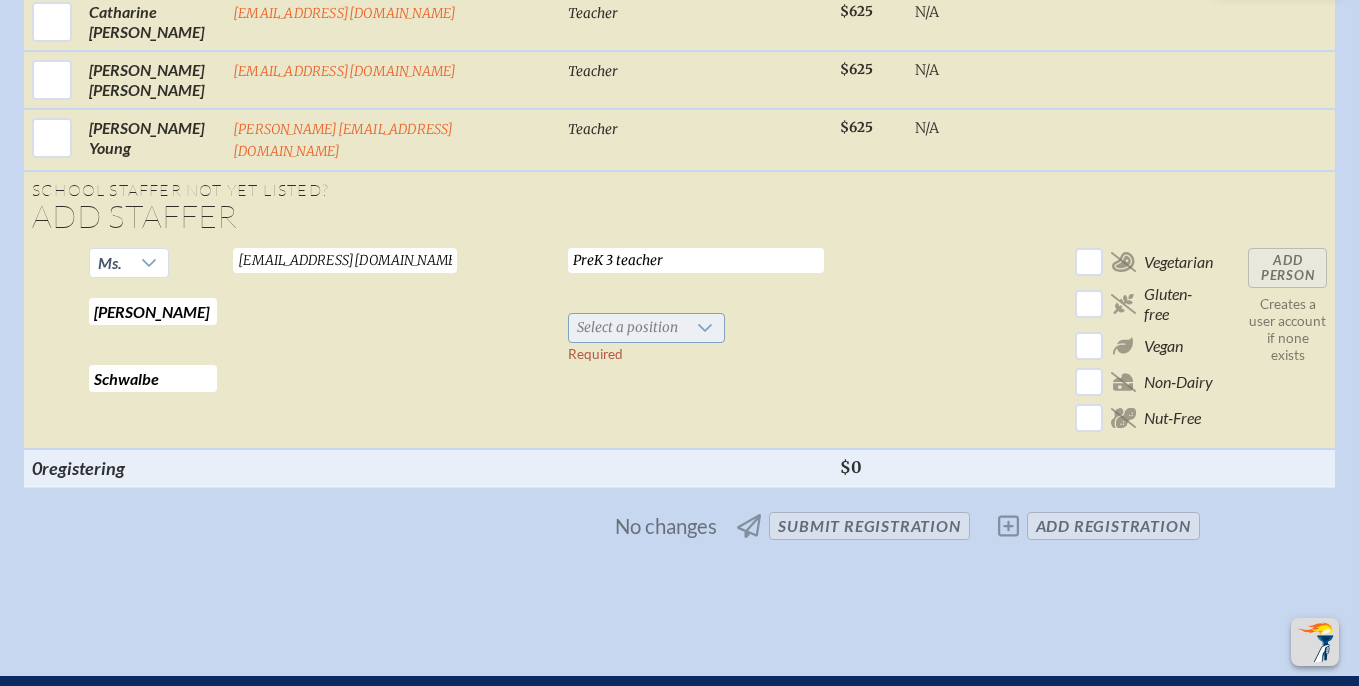 type on "PreK 3 teacher" 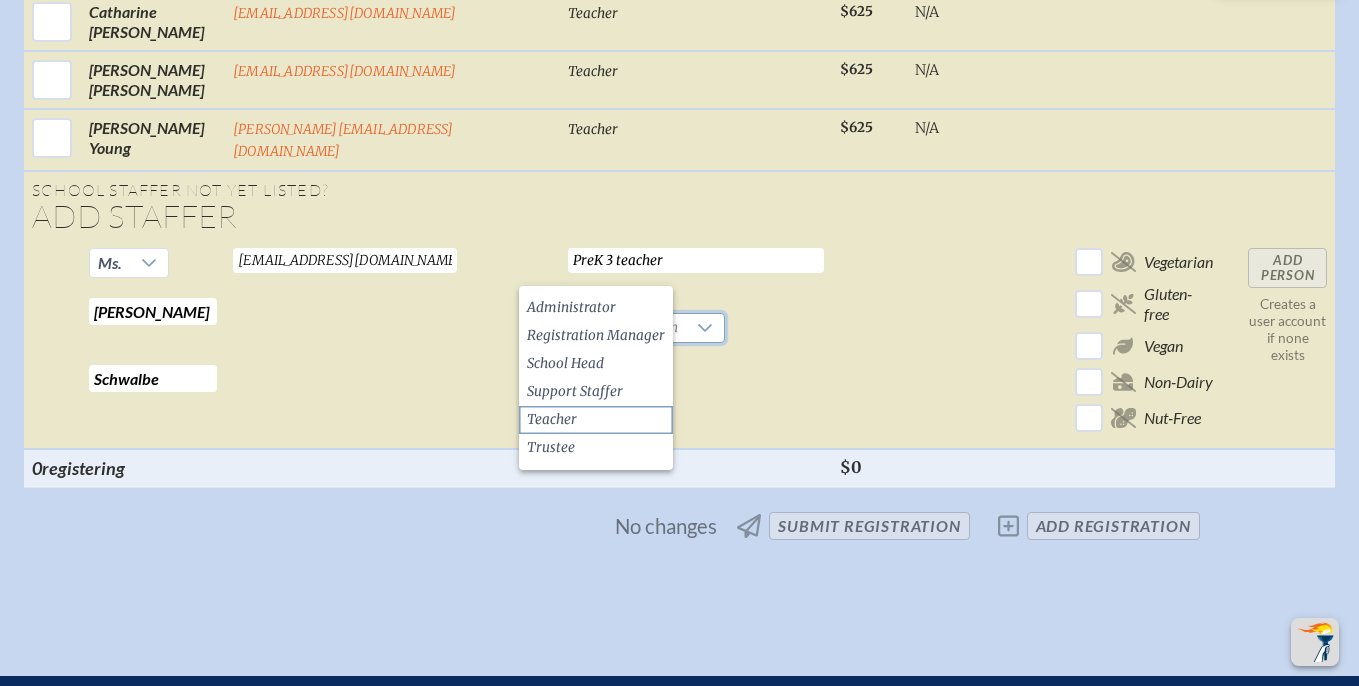 click on "Teacher" 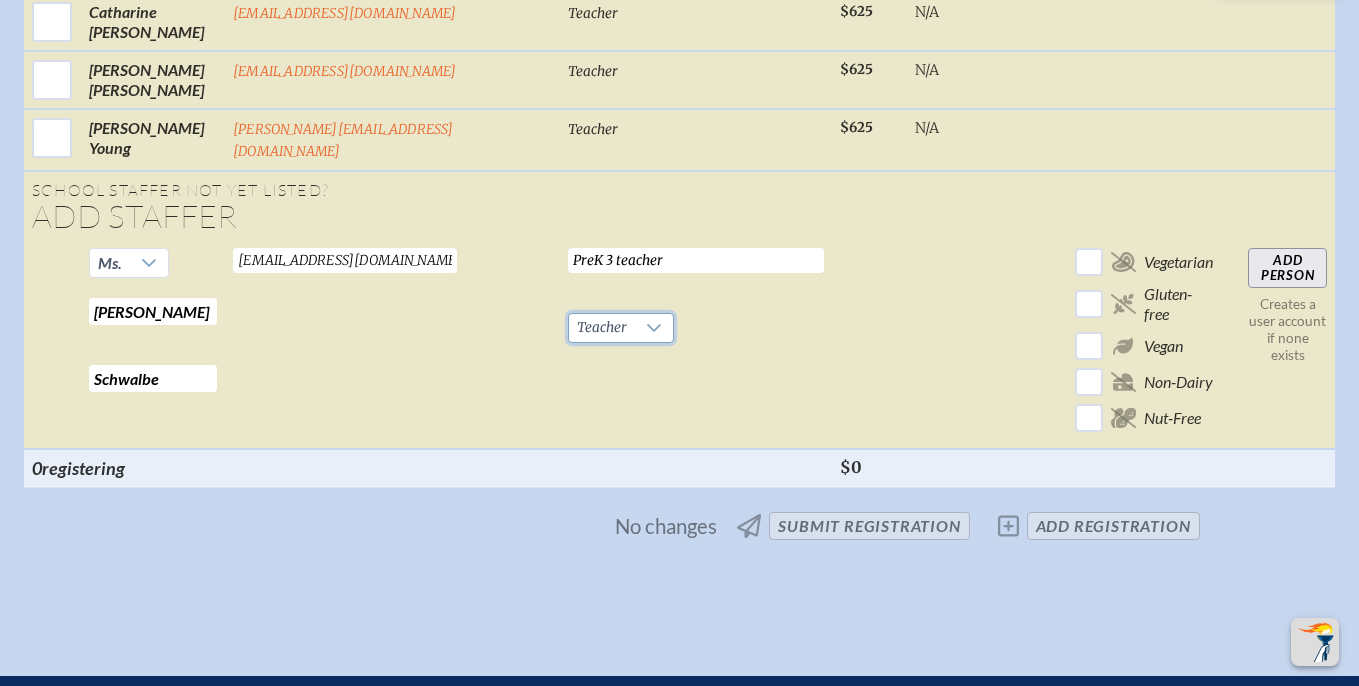 click on "Add Person" at bounding box center (1287, 268) 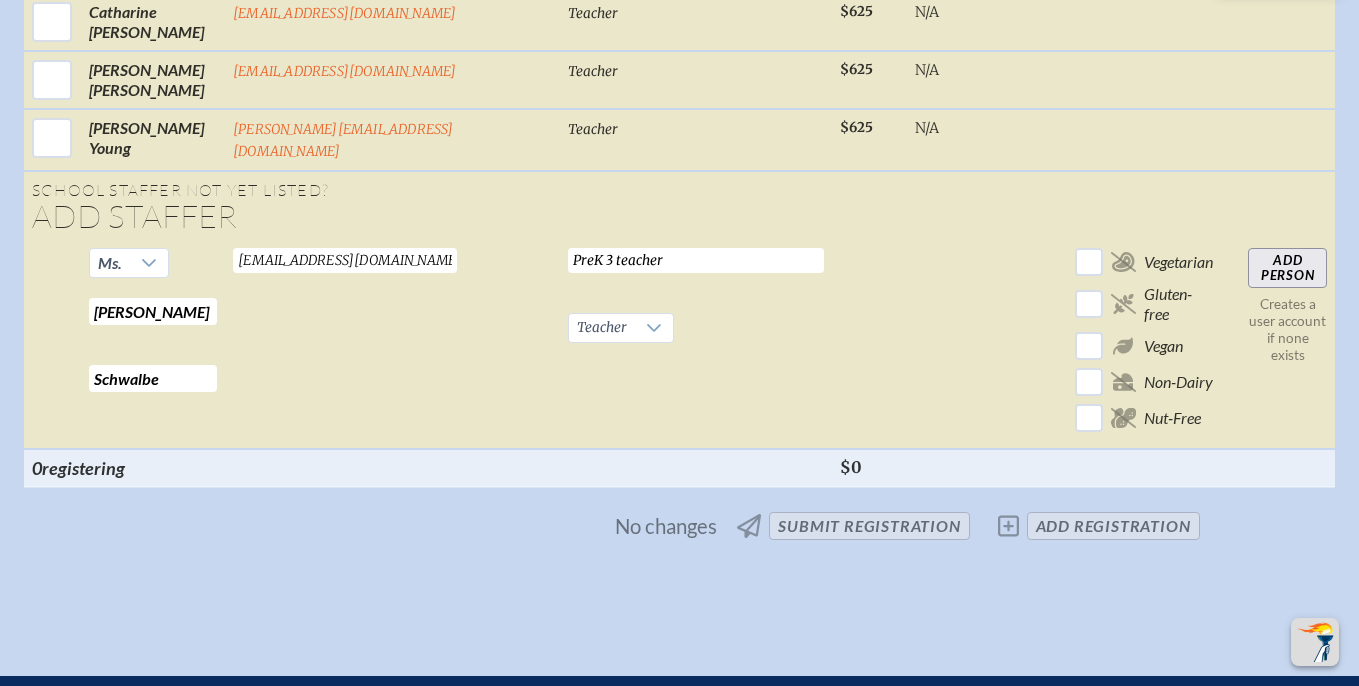 type 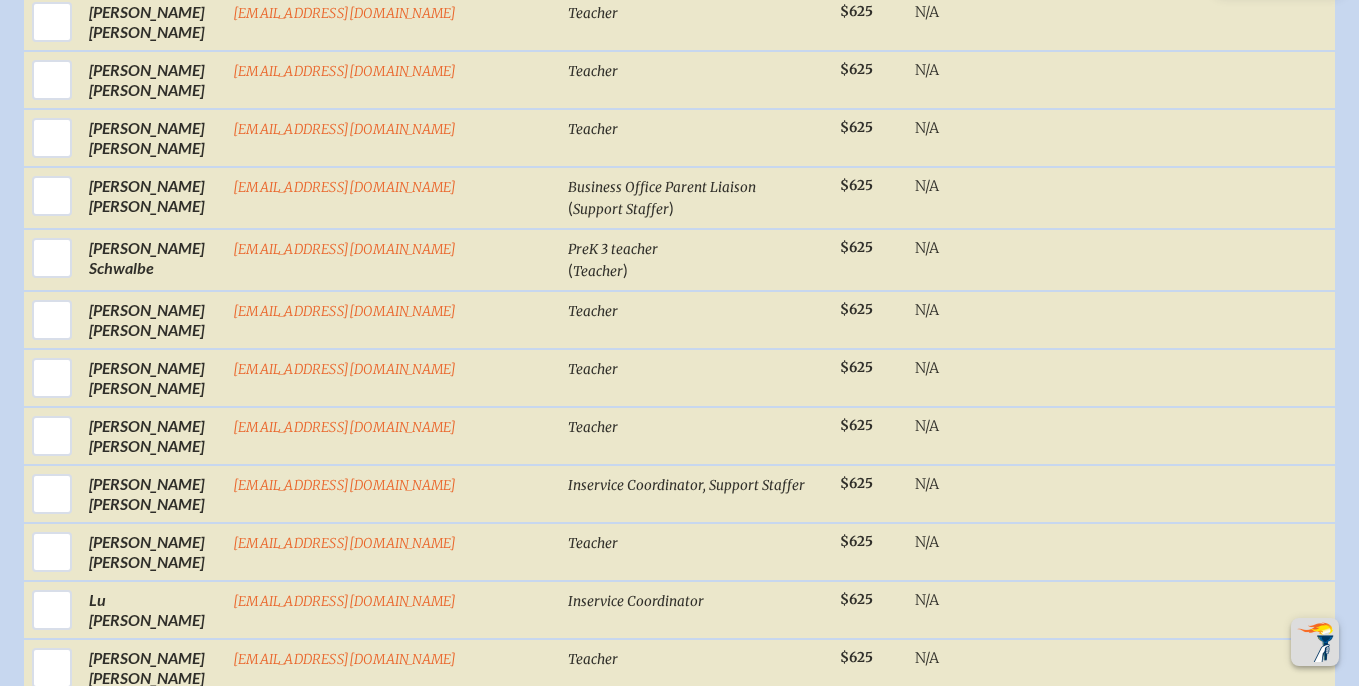 scroll, scrollTop: 2182, scrollLeft: 0, axis: vertical 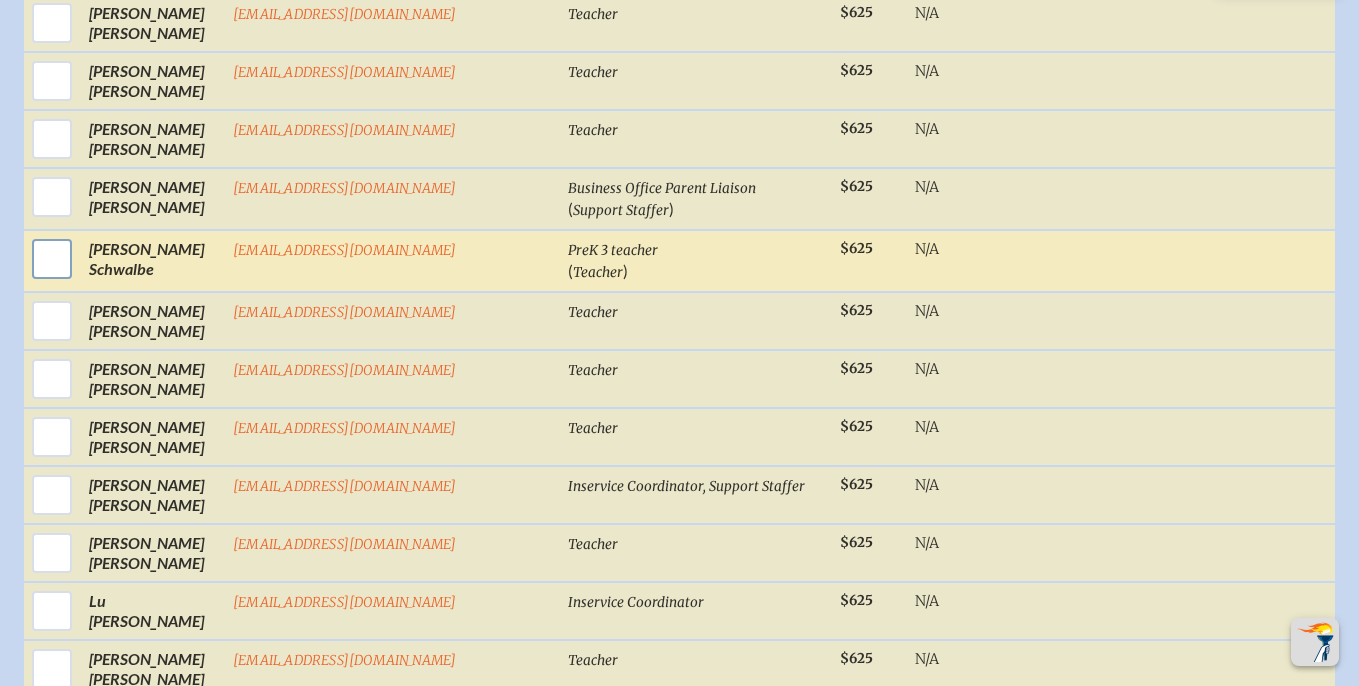 click at bounding box center [52, 259] 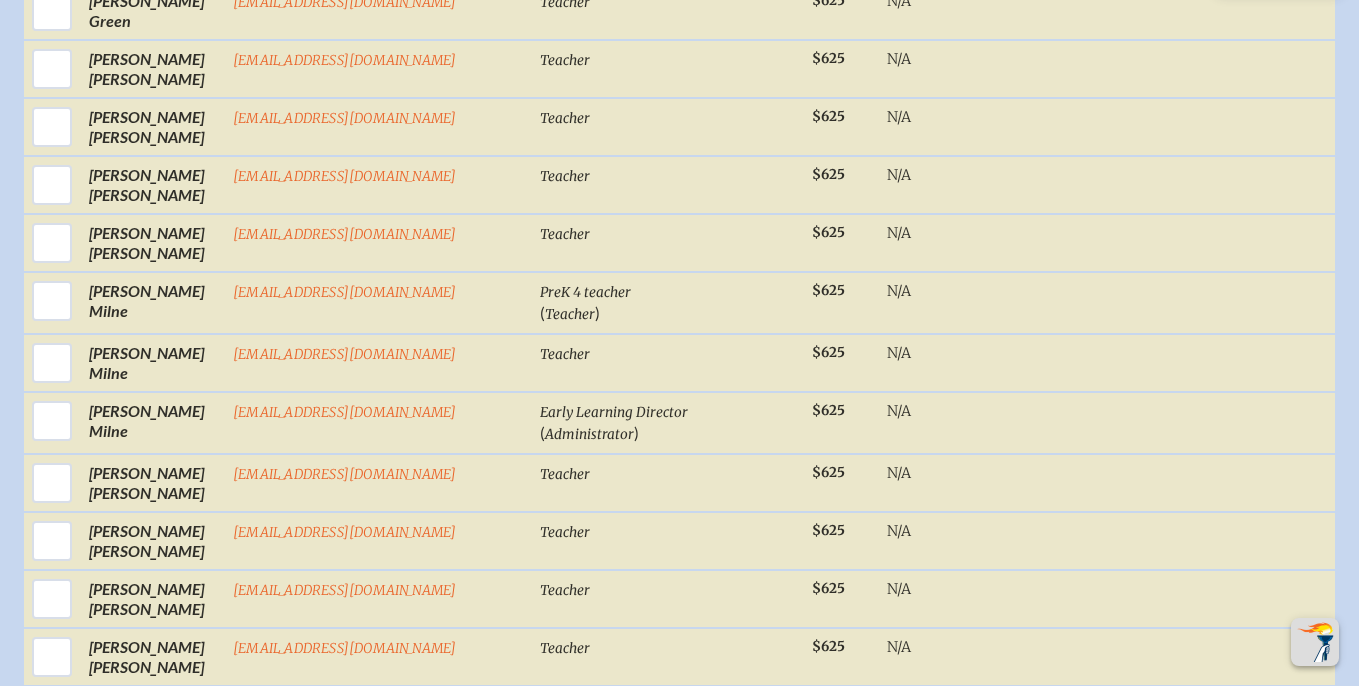 scroll, scrollTop: 1649, scrollLeft: 0, axis: vertical 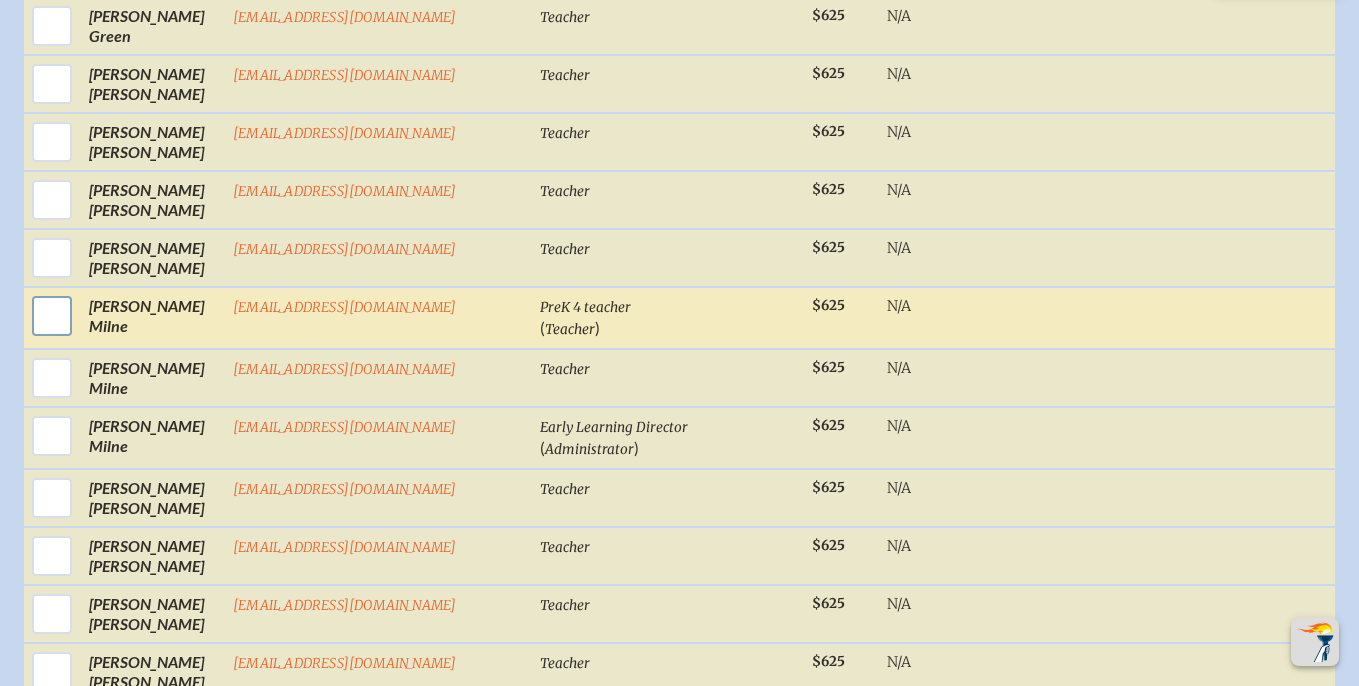 click at bounding box center [52, 316] 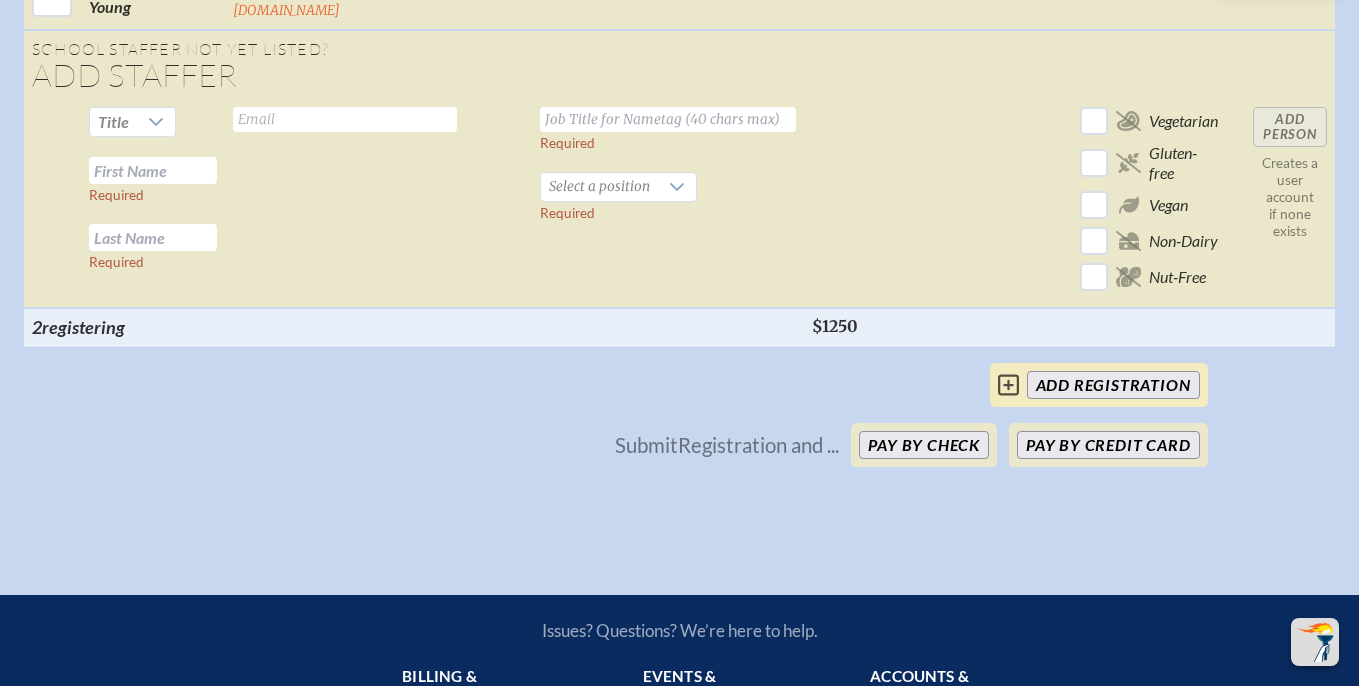scroll, scrollTop: 3201, scrollLeft: 0, axis: vertical 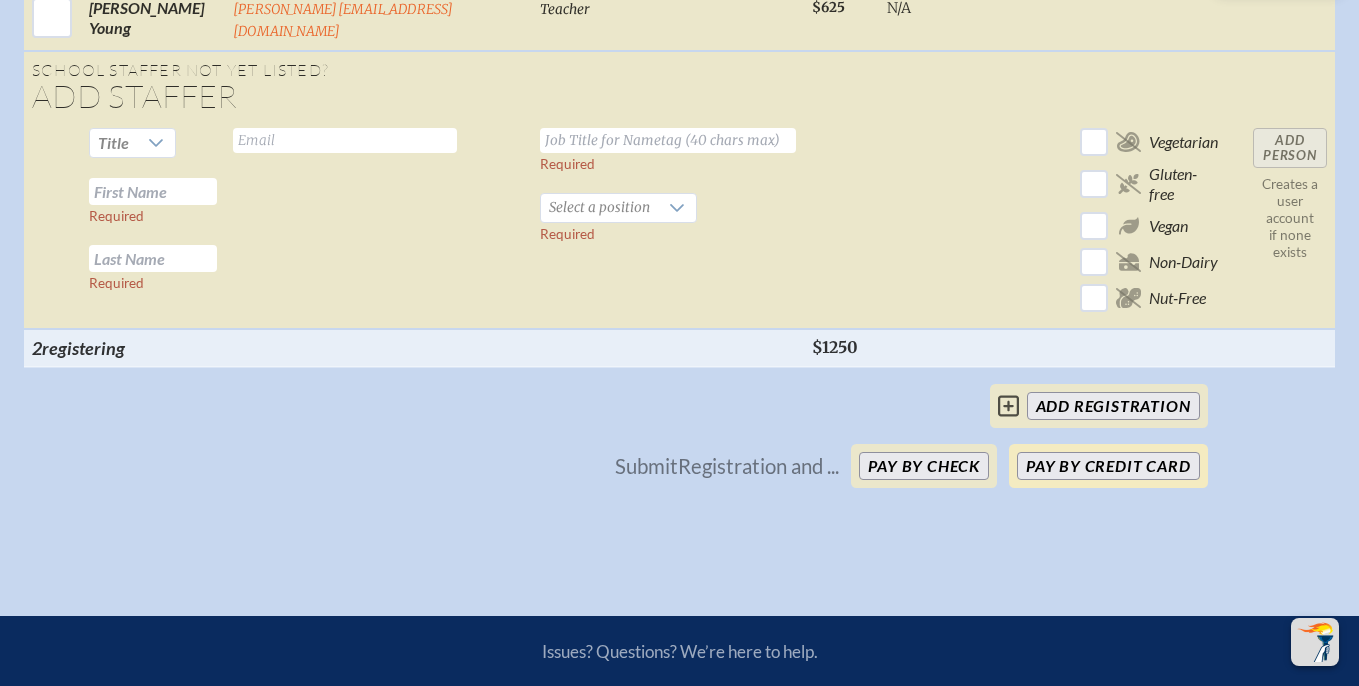 click on "Pay by Credit Card" at bounding box center [1108, 466] 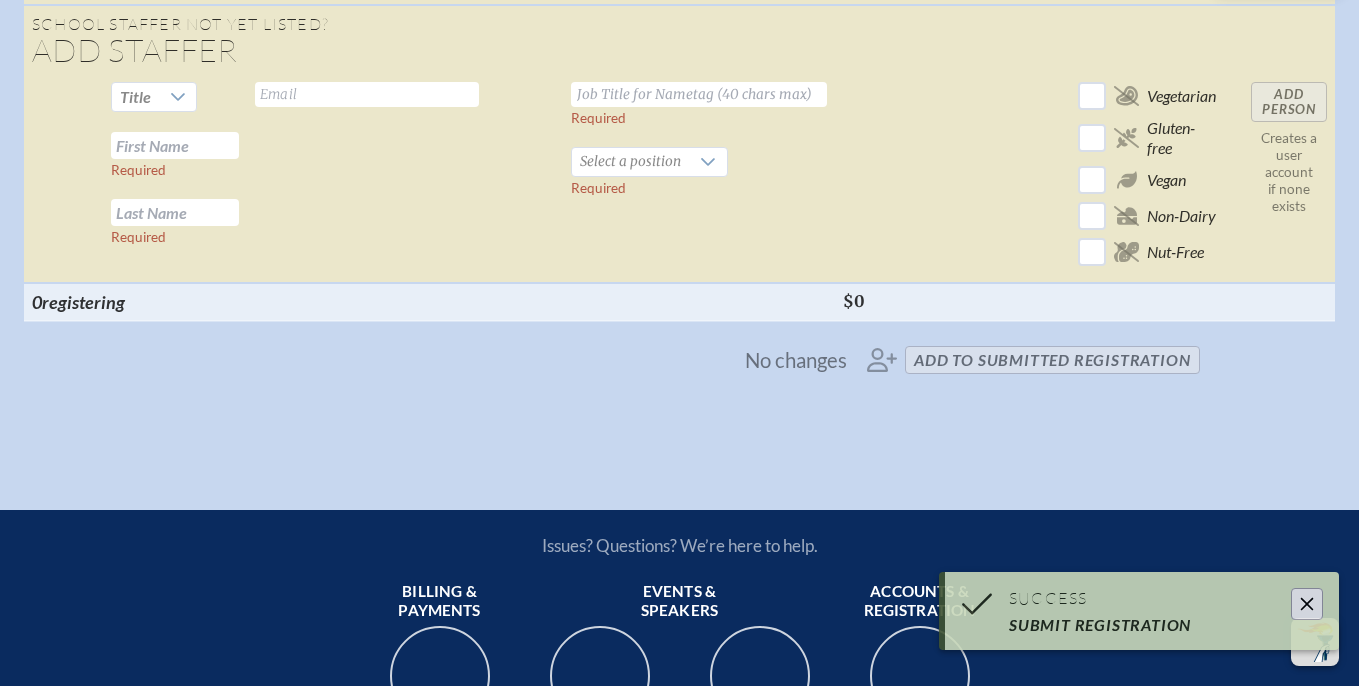 scroll, scrollTop: 3159, scrollLeft: 0, axis: vertical 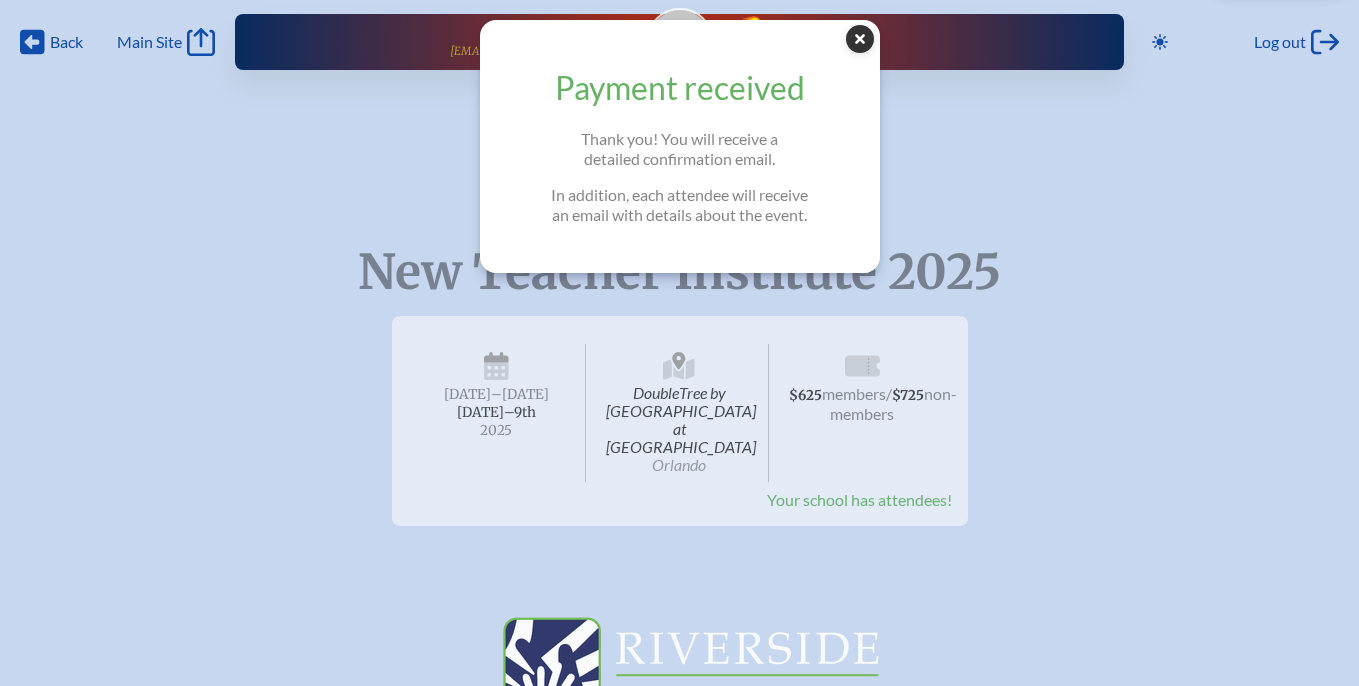 click 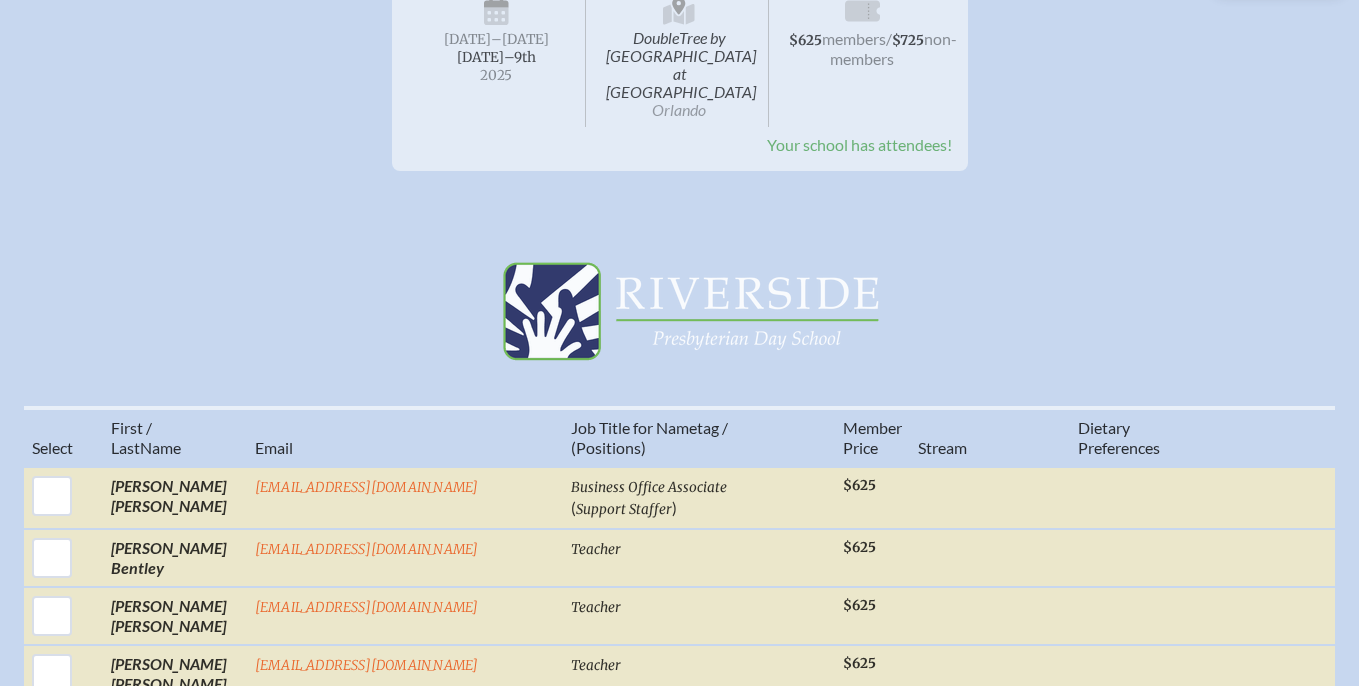 scroll, scrollTop: 0, scrollLeft: 0, axis: both 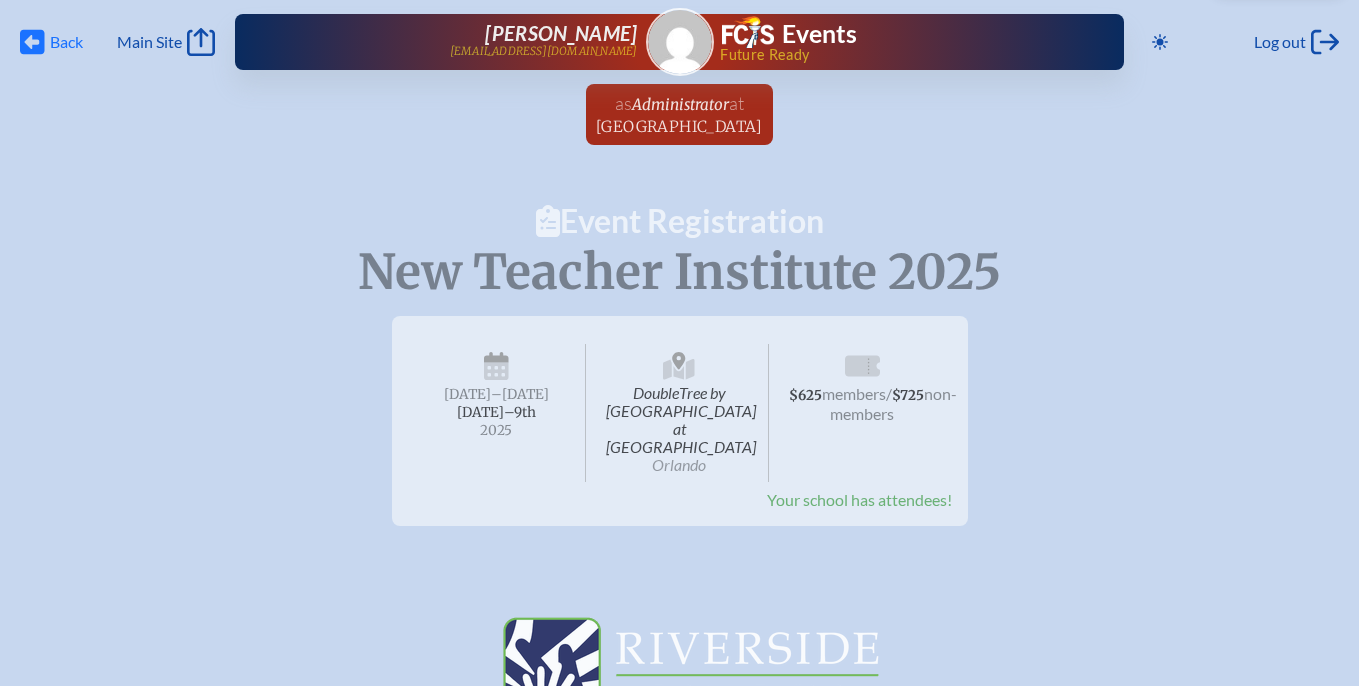 click 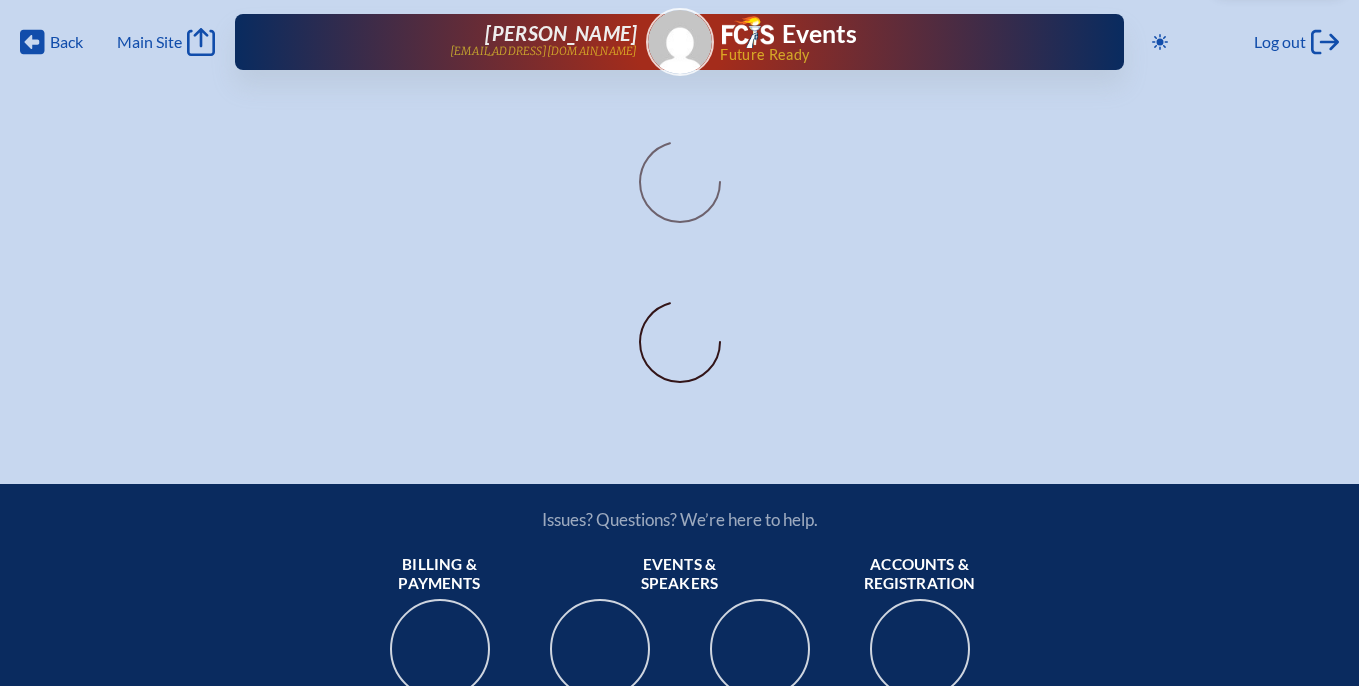scroll, scrollTop: 0, scrollLeft: 0, axis: both 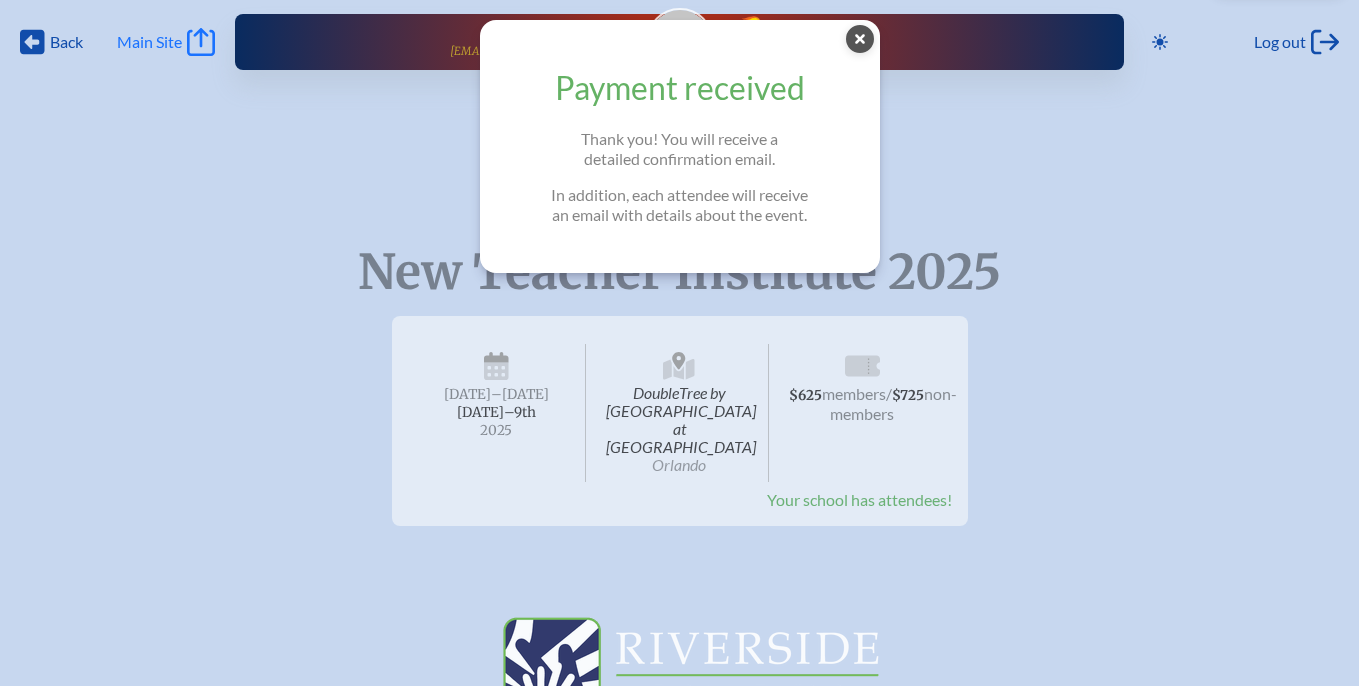 click on "Main Site" 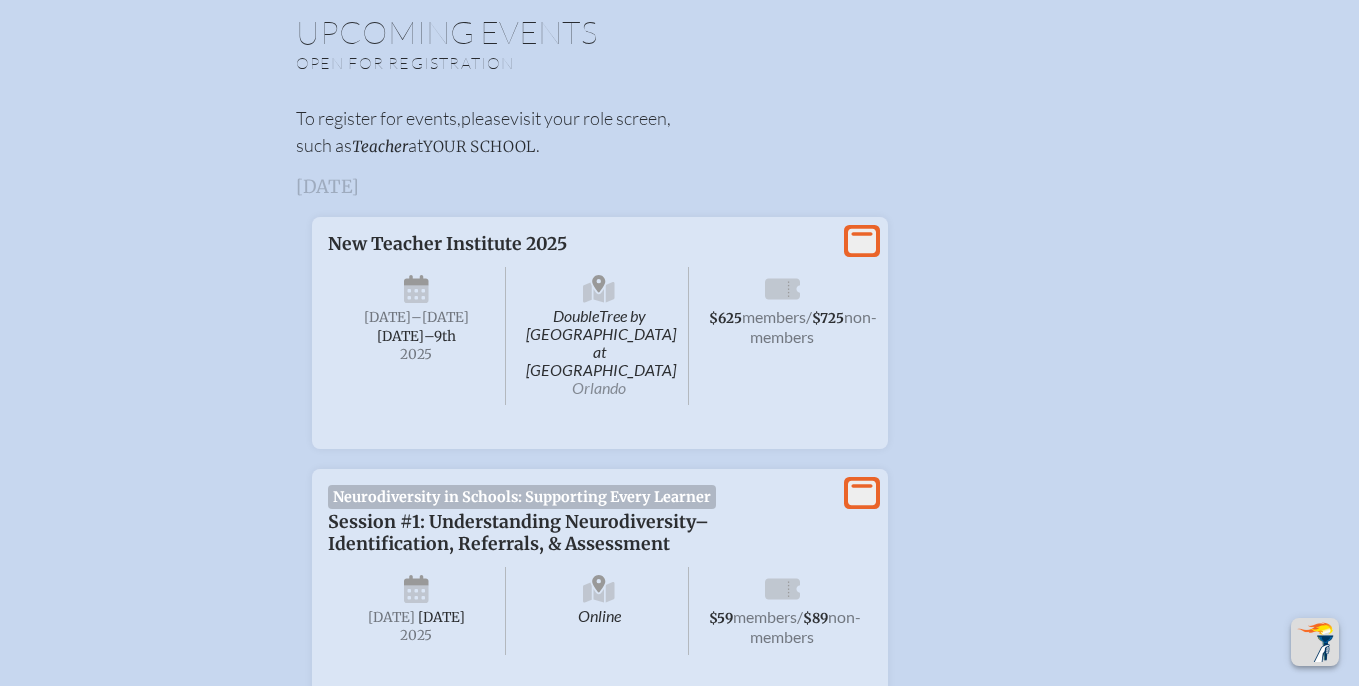 scroll, scrollTop: 707, scrollLeft: 0, axis: vertical 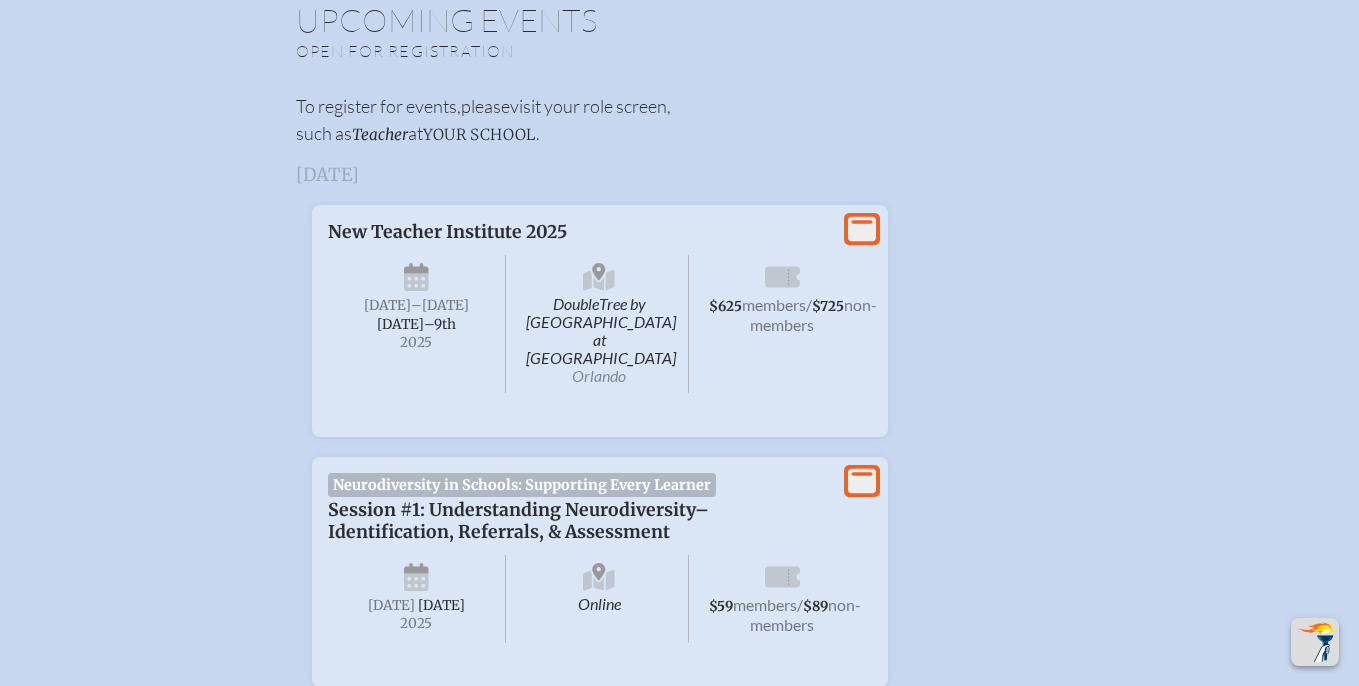 click on "View More" 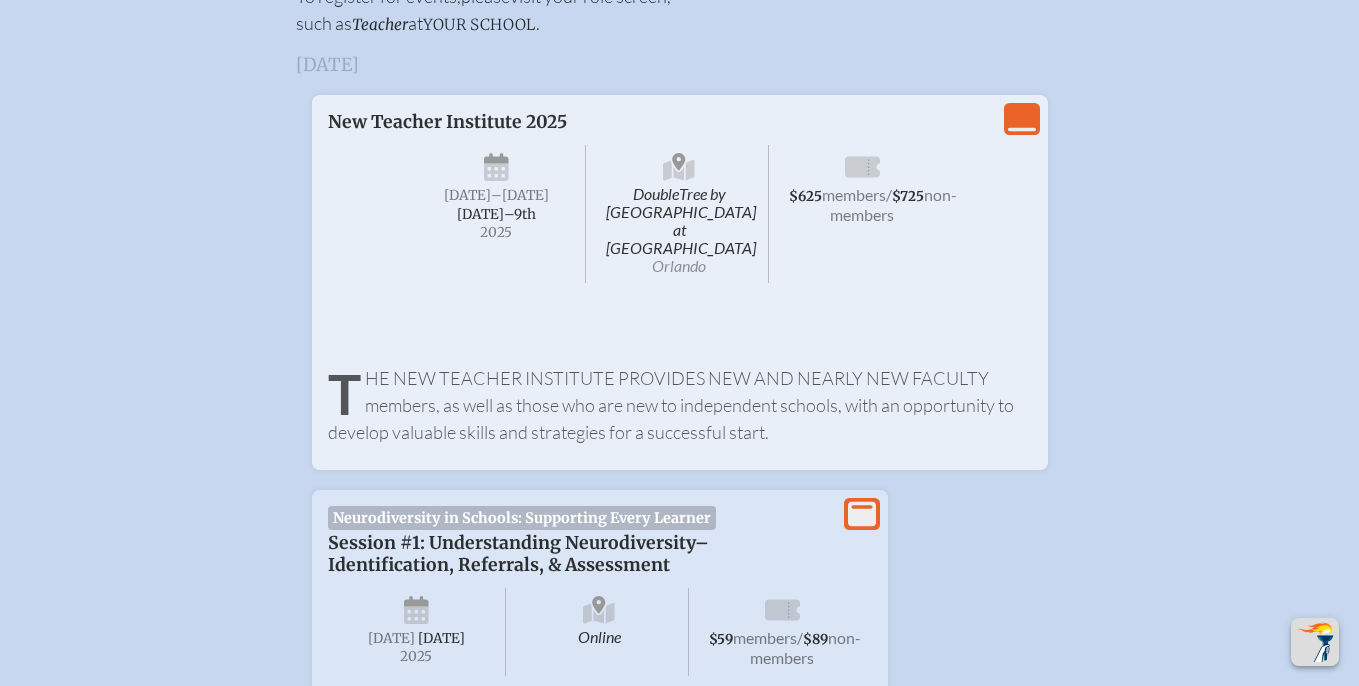 scroll, scrollTop: 828, scrollLeft: 0, axis: vertical 